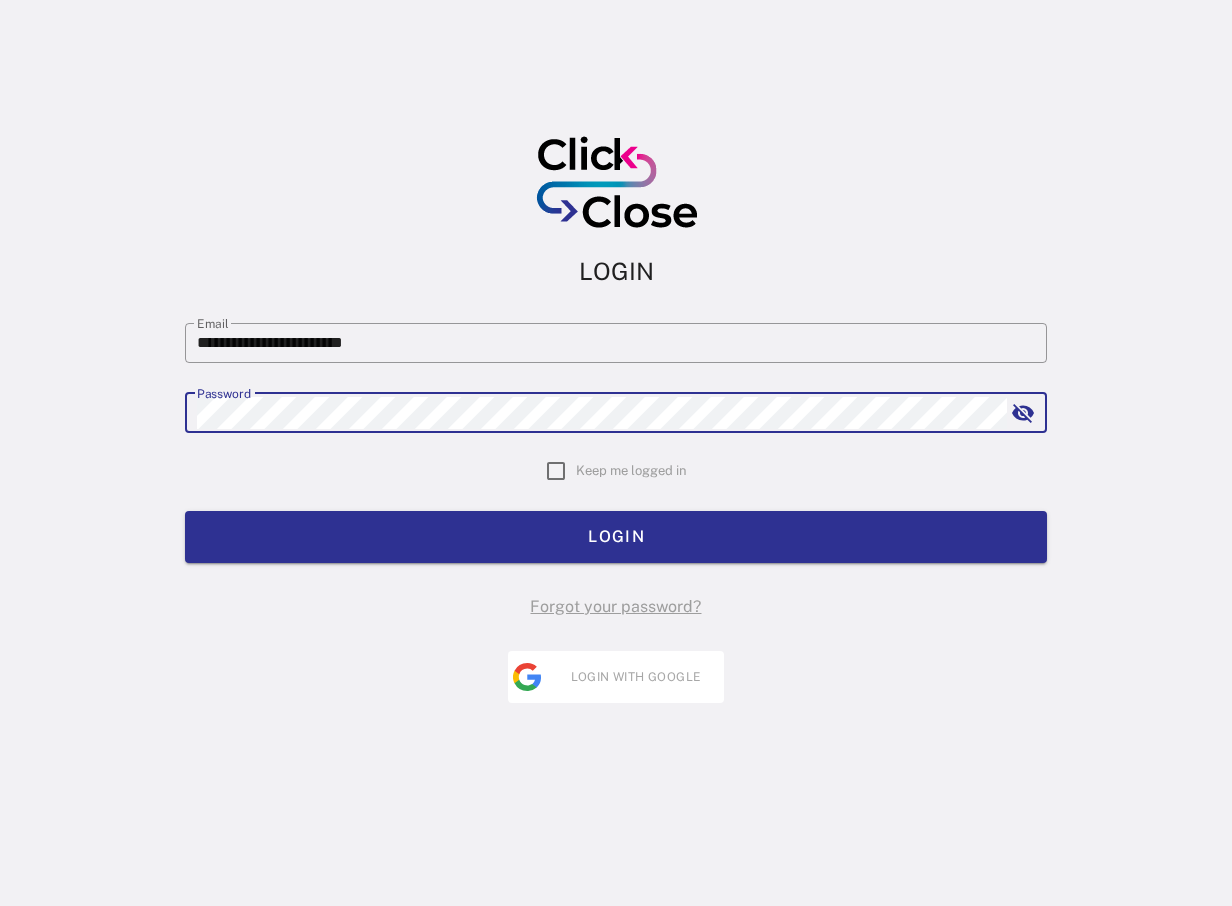 scroll, scrollTop: 0, scrollLeft: 0, axis: both 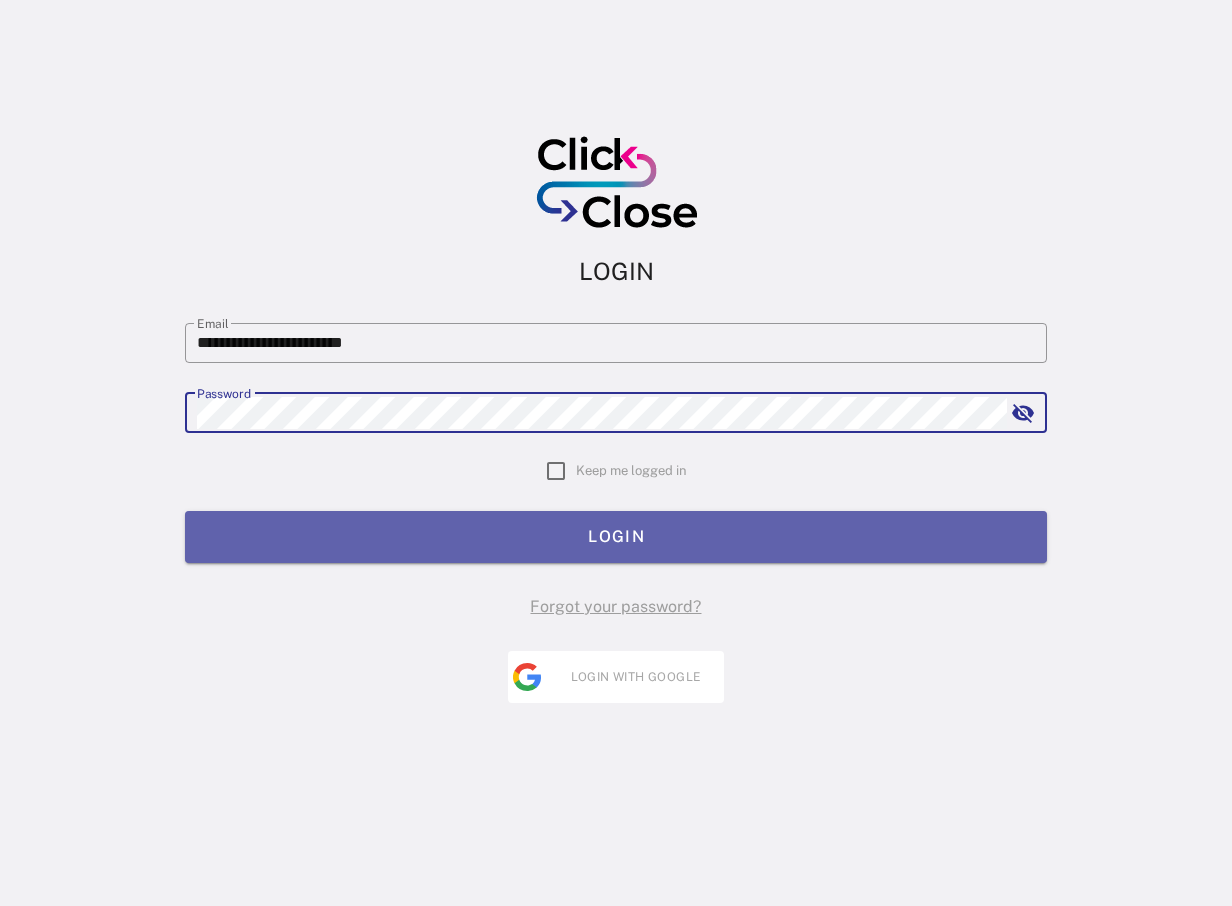 click on "LOGIN" at bounding box center (616, 536) 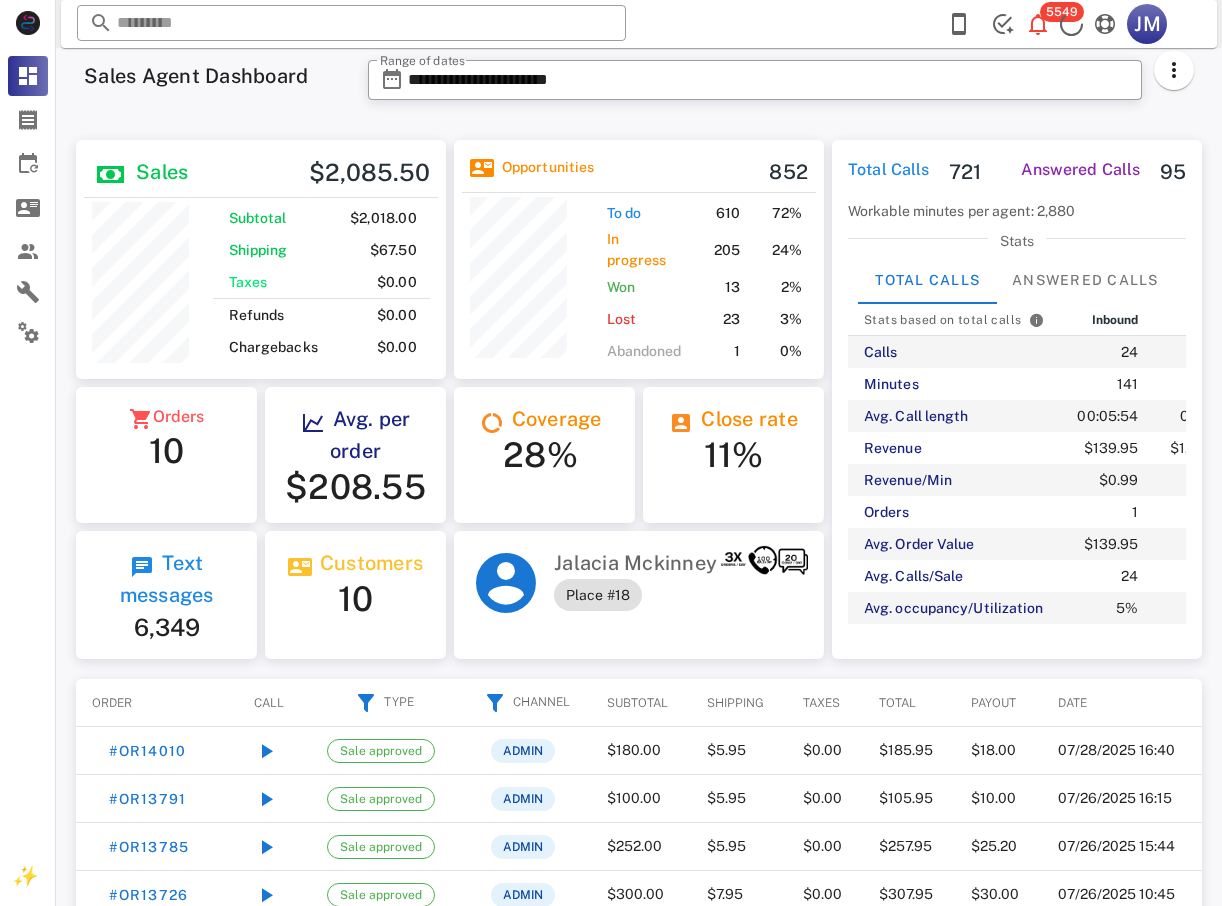 scroll, scrollTop: 999750, scrollLeft: 999630, axis: both 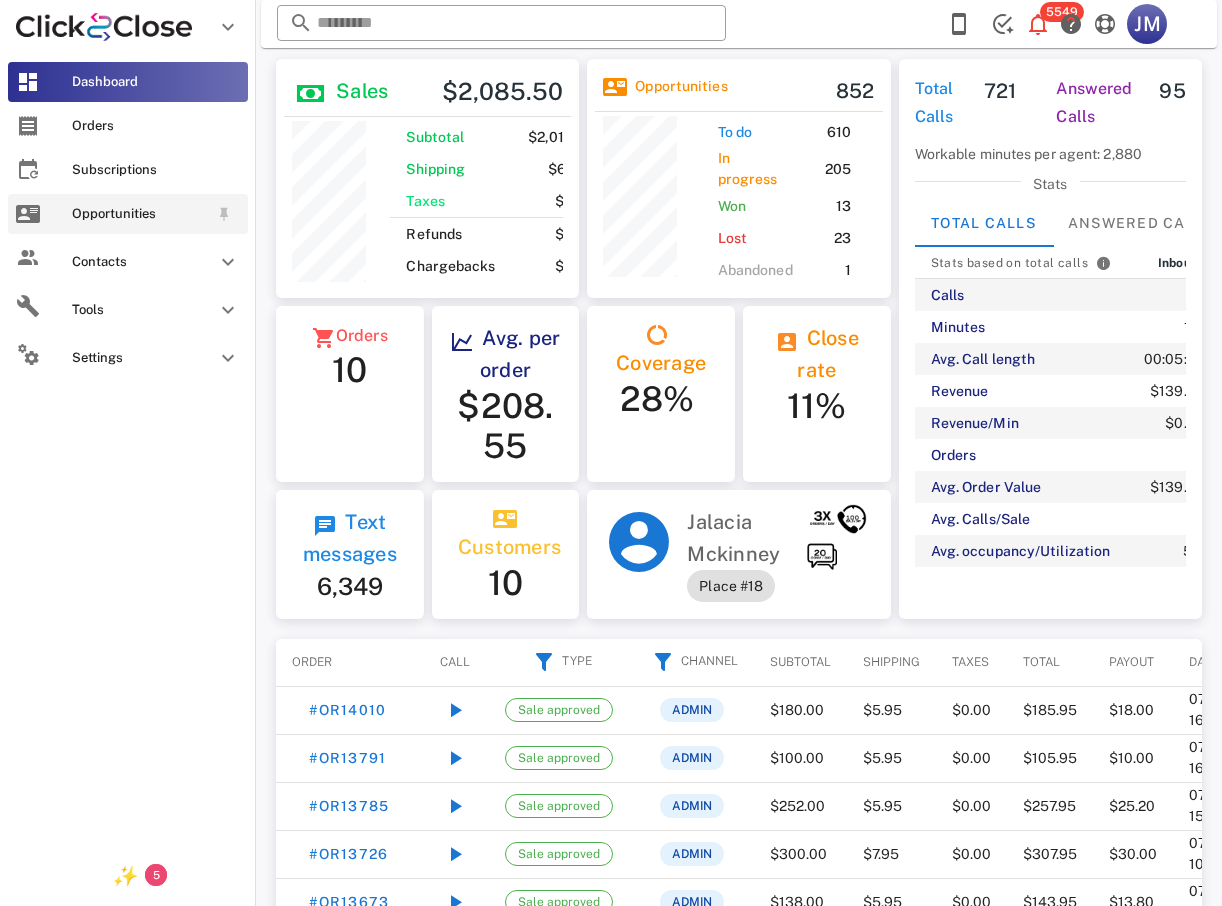 click on "Opportunities" at bounding box center [140, 214] 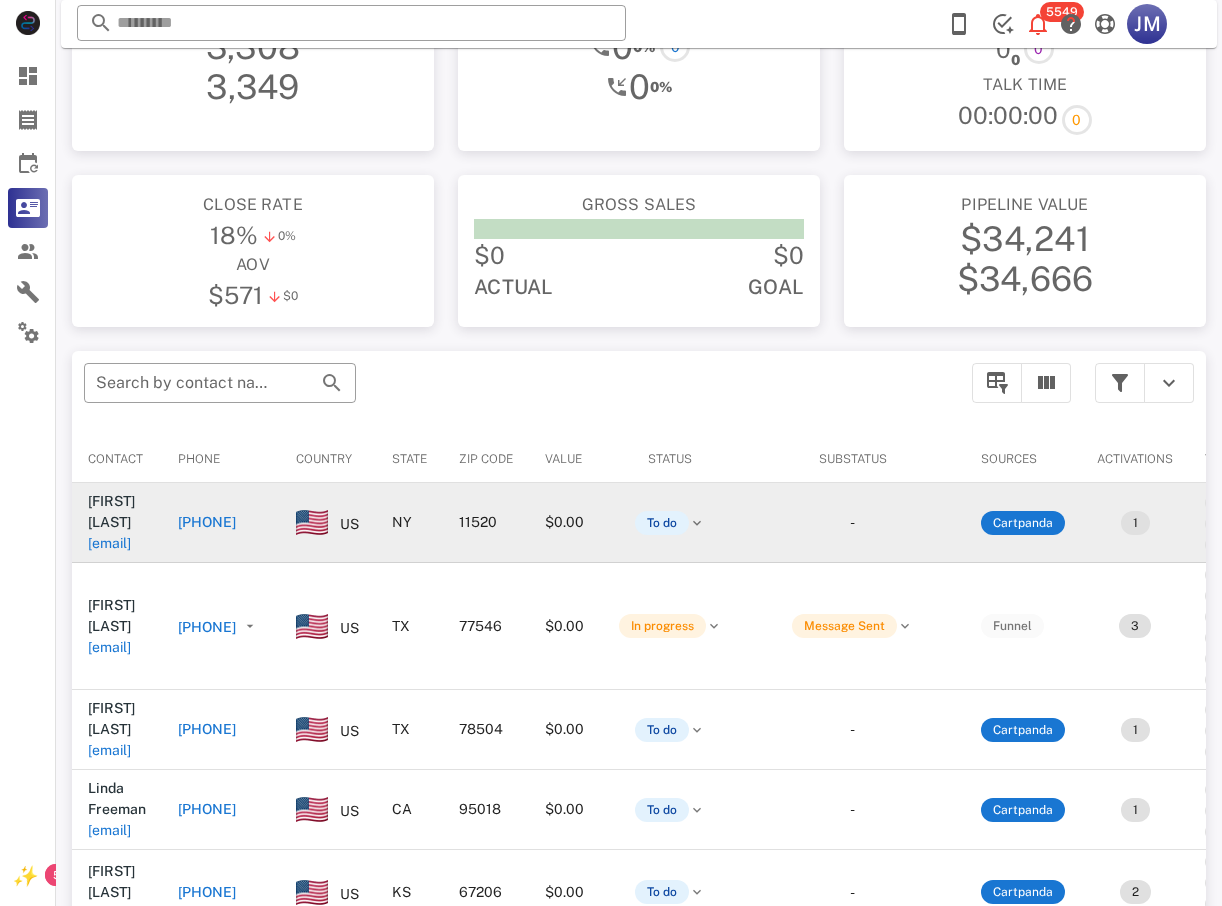 click on "[PHONE]" at bounding box center (207, 522) 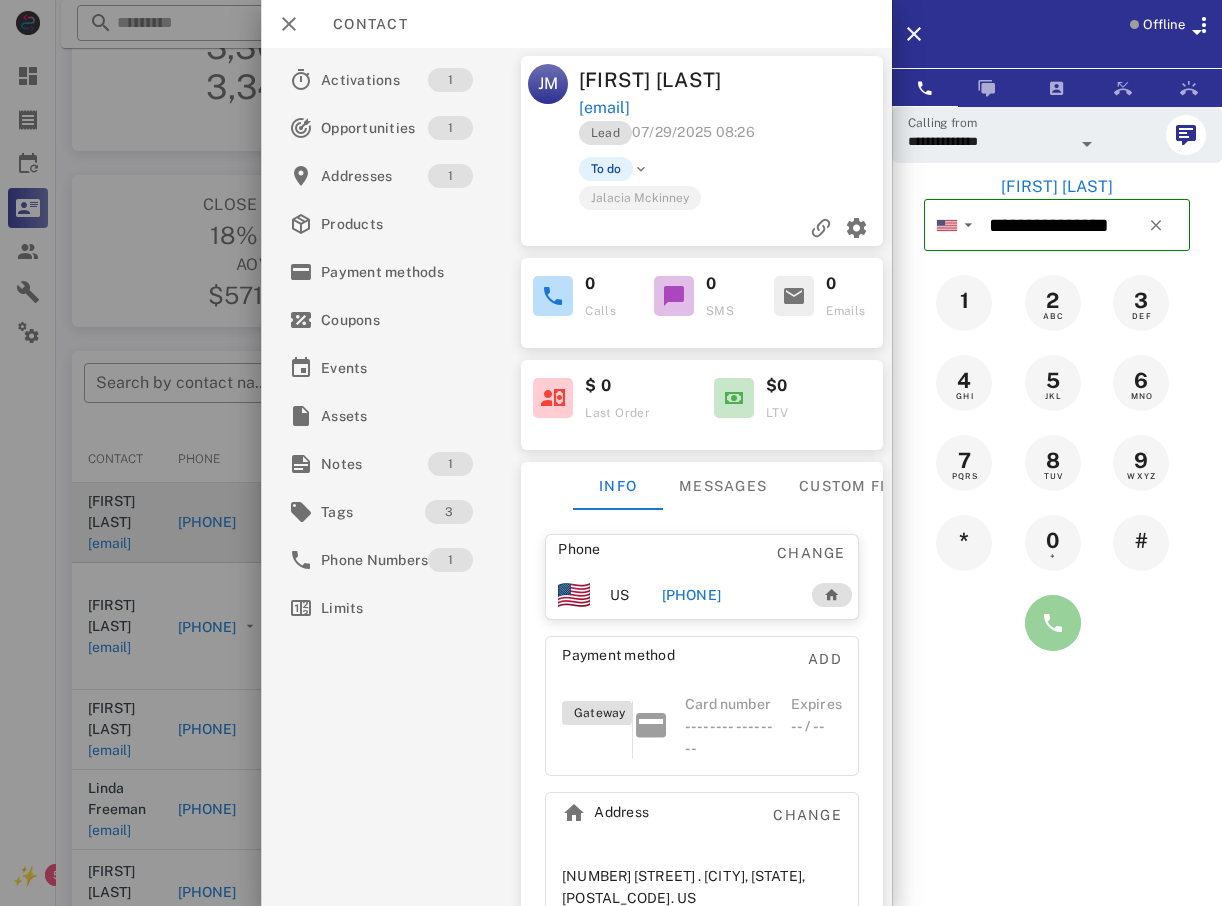 click at bounding box center [1053, 623] 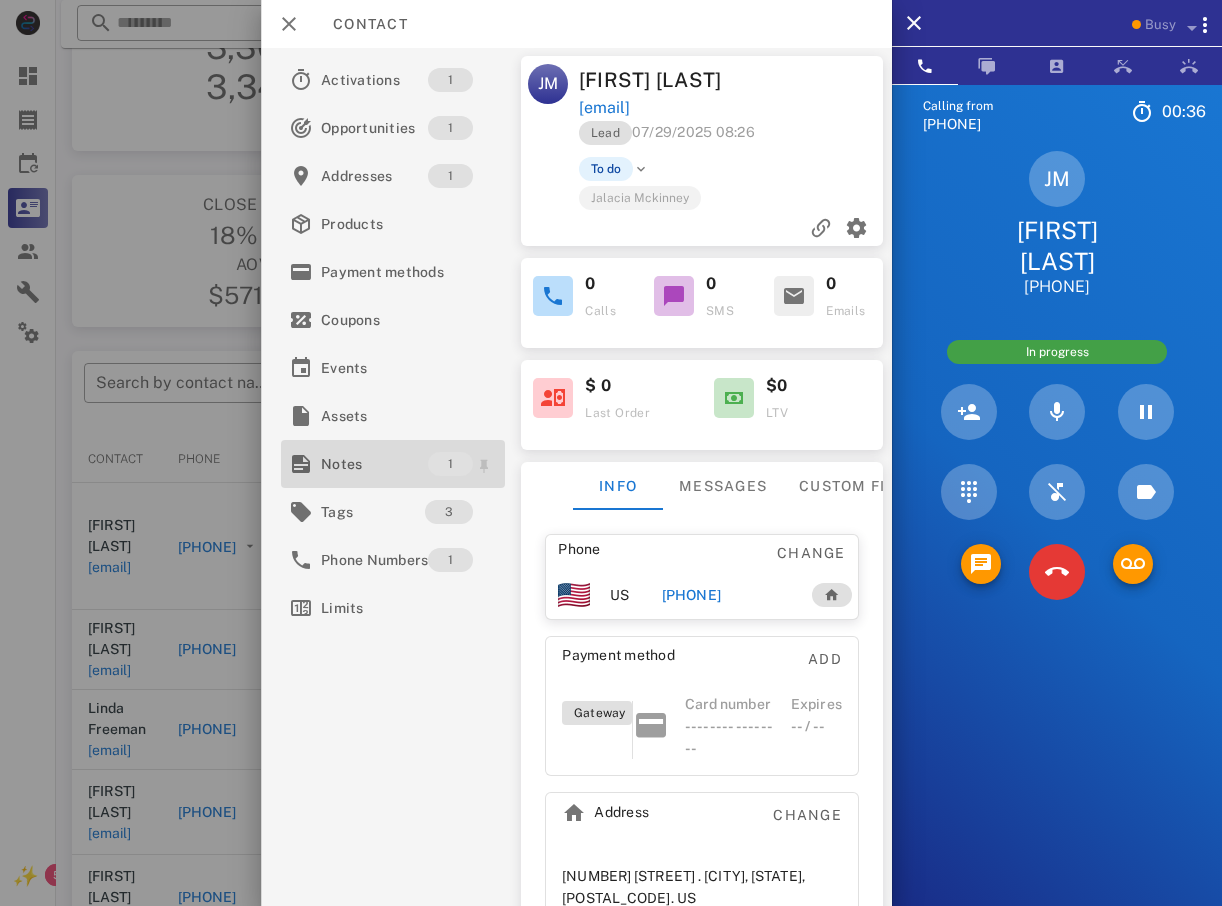 click on "Notes" at bounding box center [374, 464] 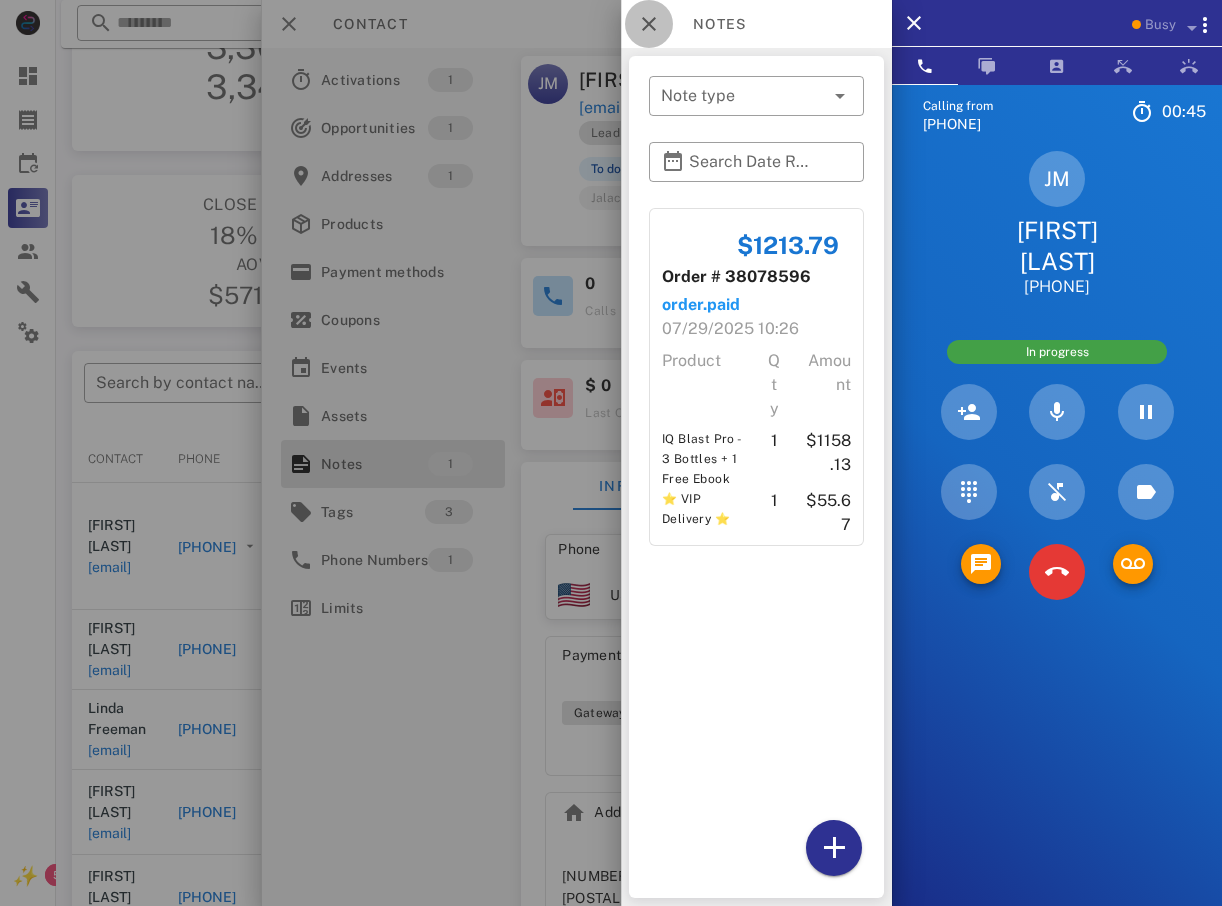 click at bounding box center [649, 24] 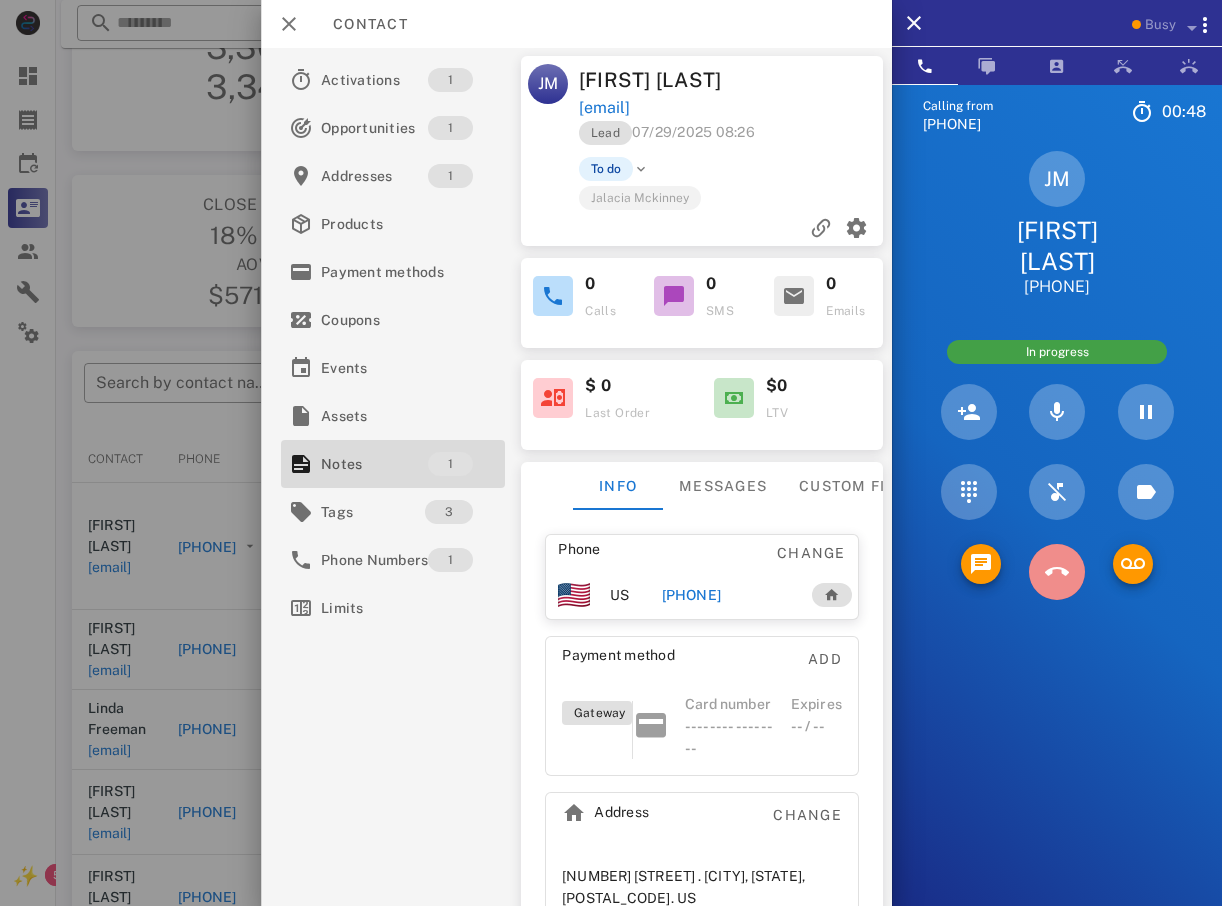 click at bounding box center (1057, 572) 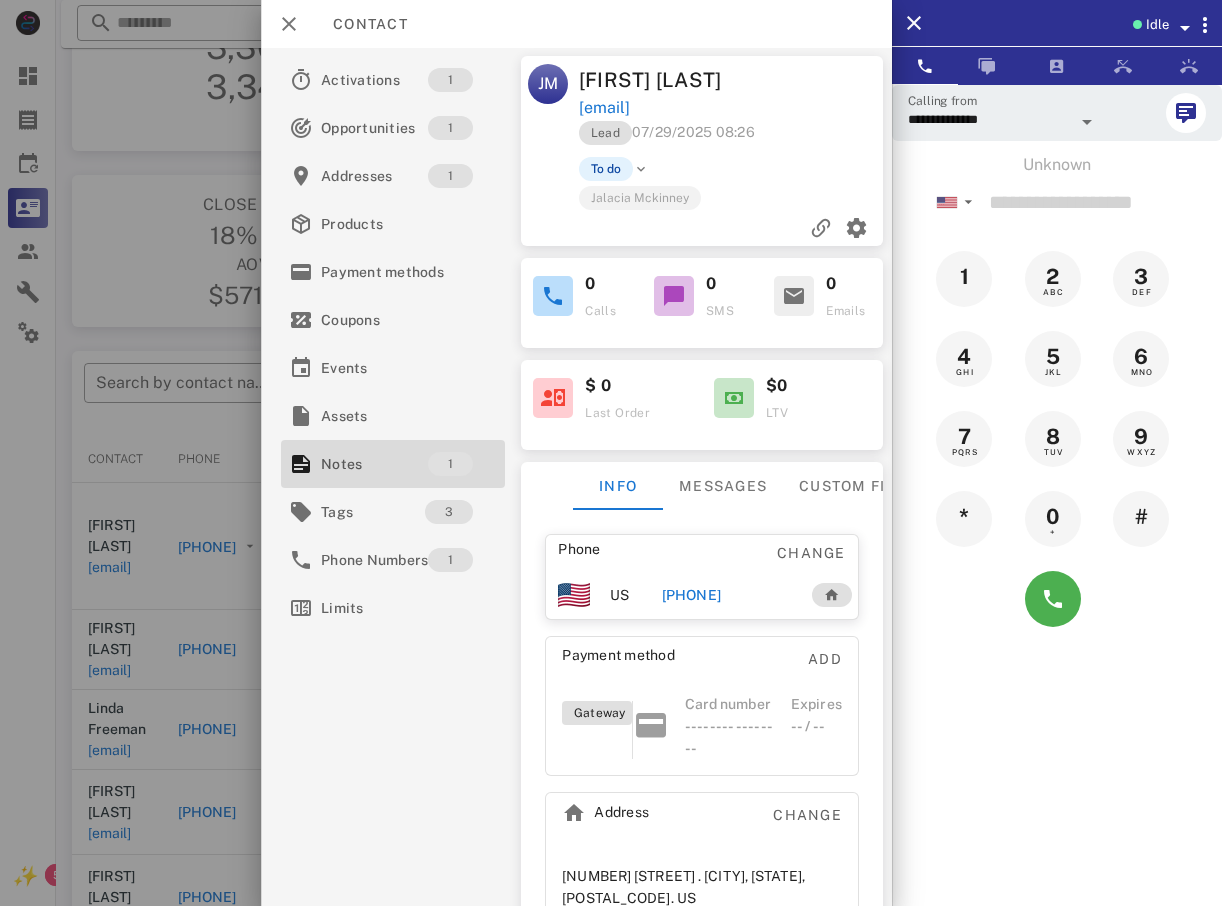 click at bounding box center (611, 453) 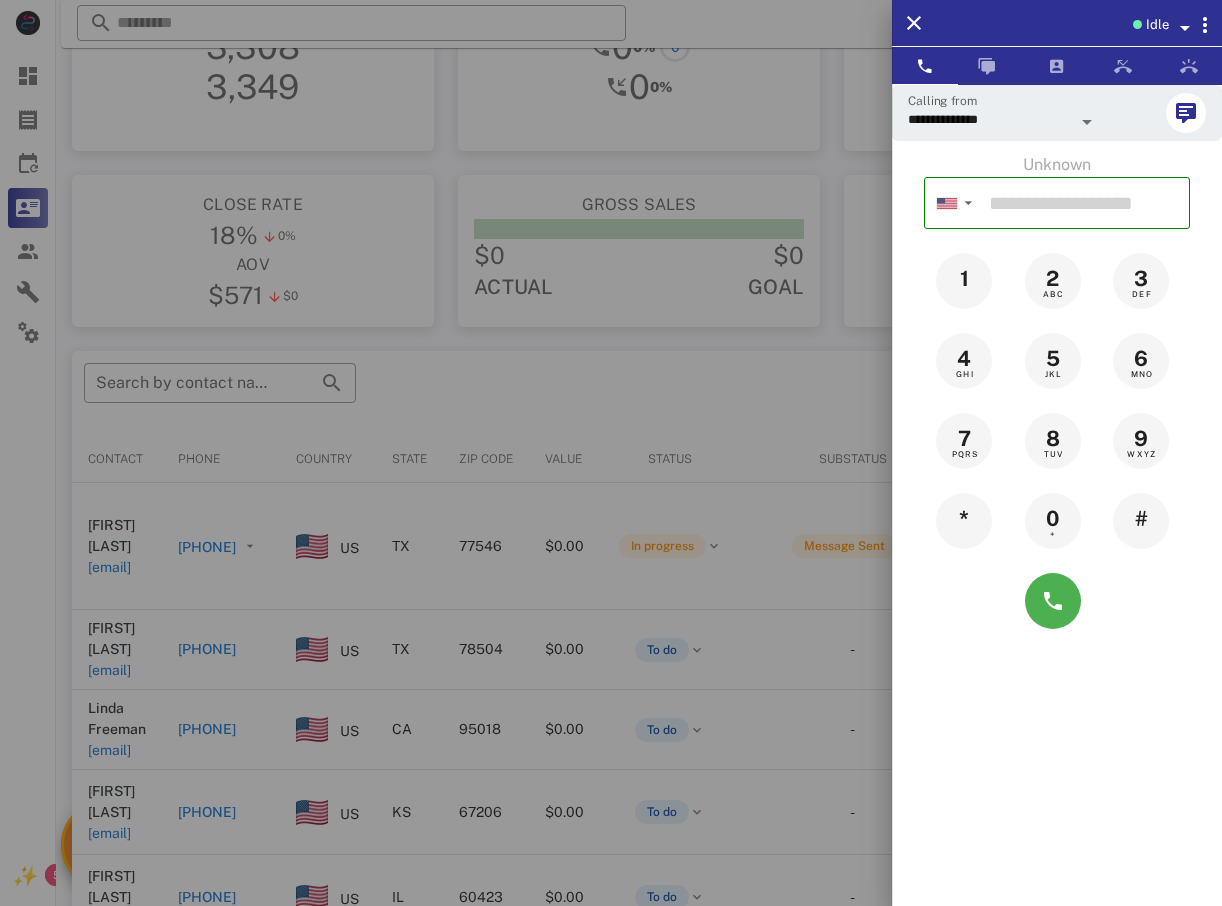click at bounding box center (611, 453) 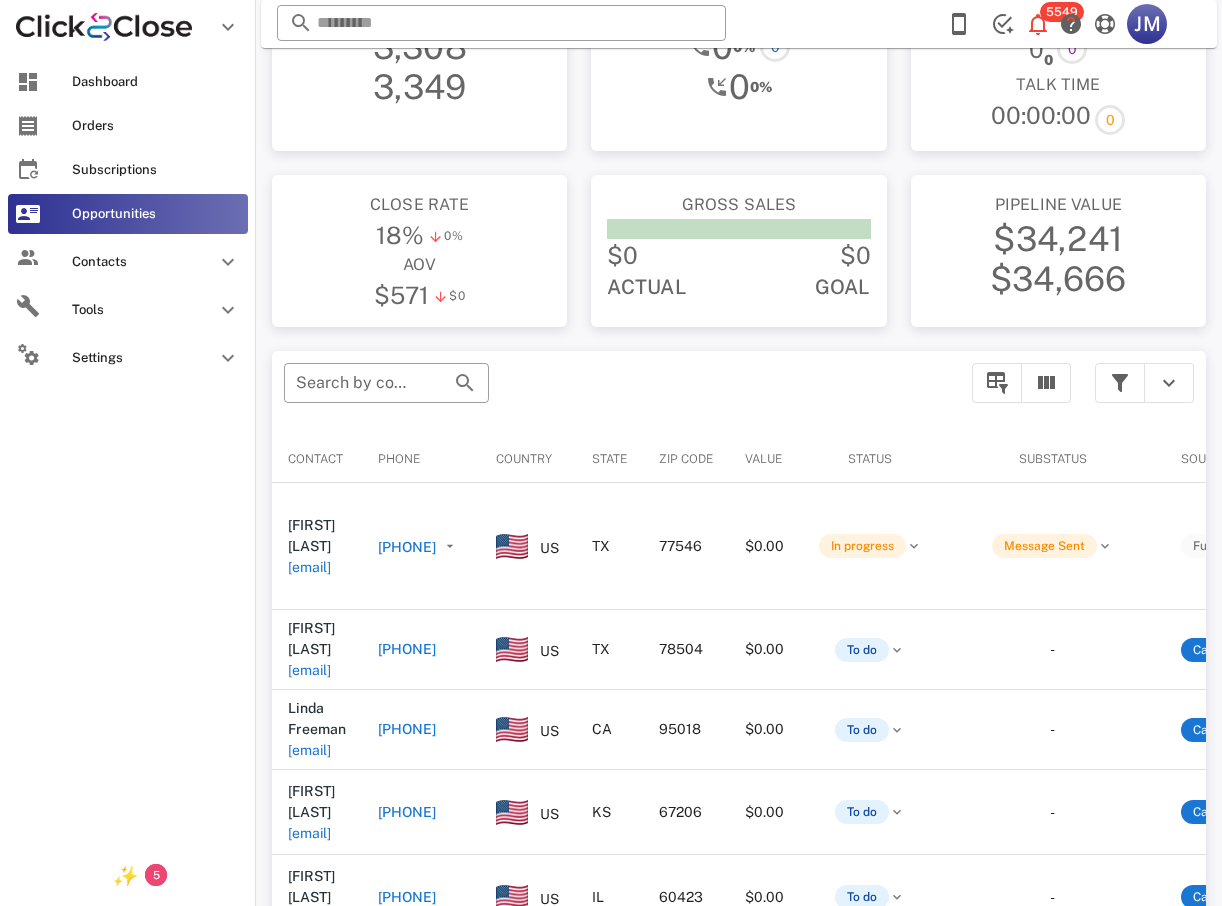click on "Dashboard Orders Subscriptions Opportunities Contacts Tools Settings" at bounding box center [128, 450] 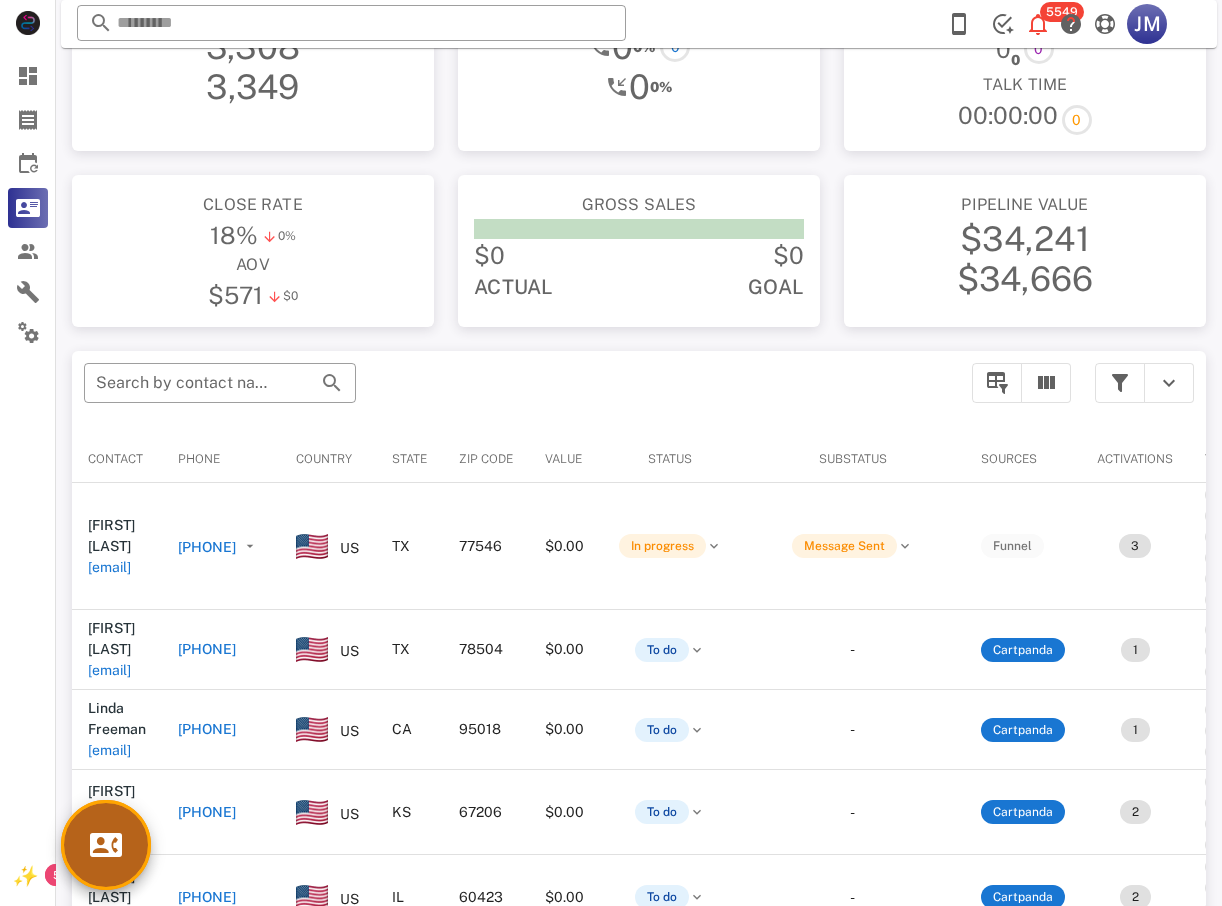 click at bounding box center (106, 845) 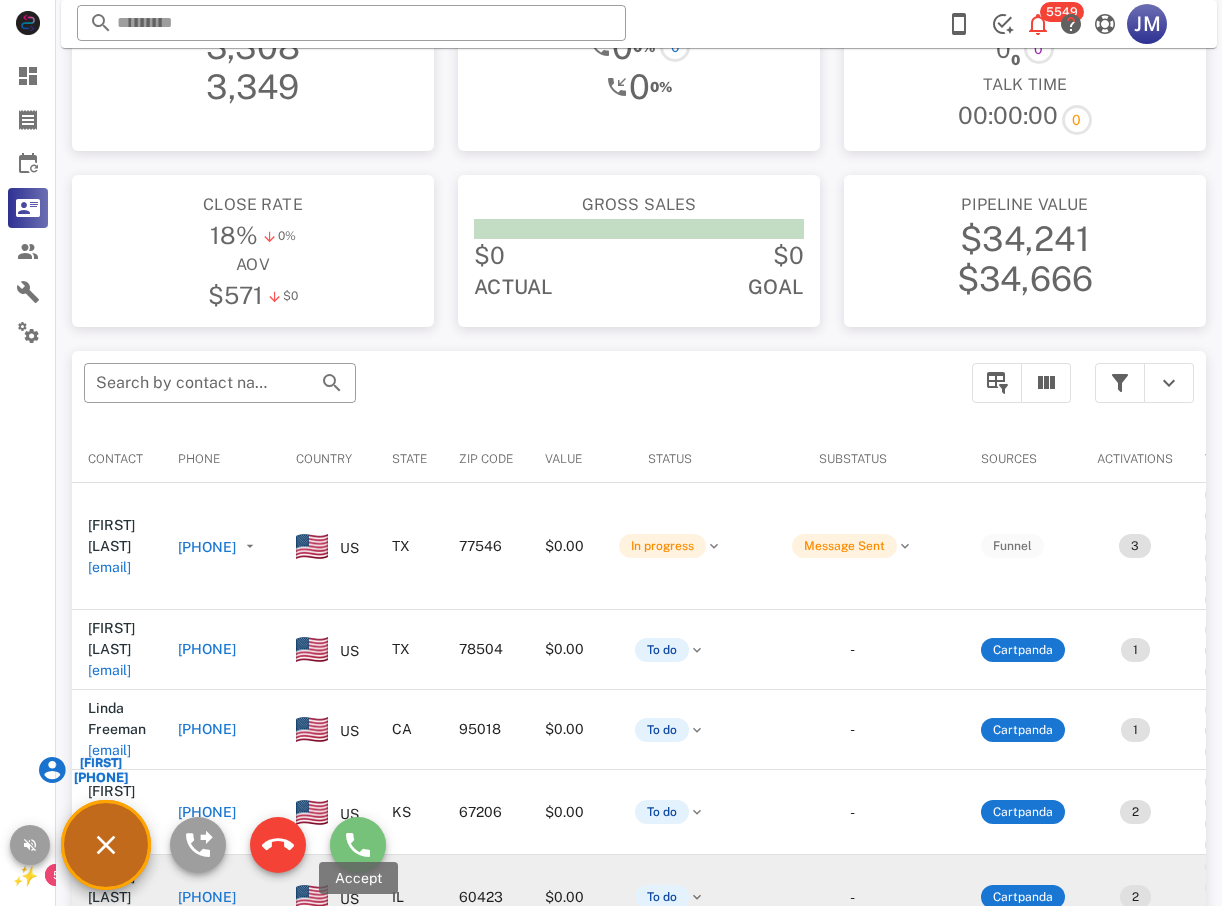 click at bounding box center (358, 845) 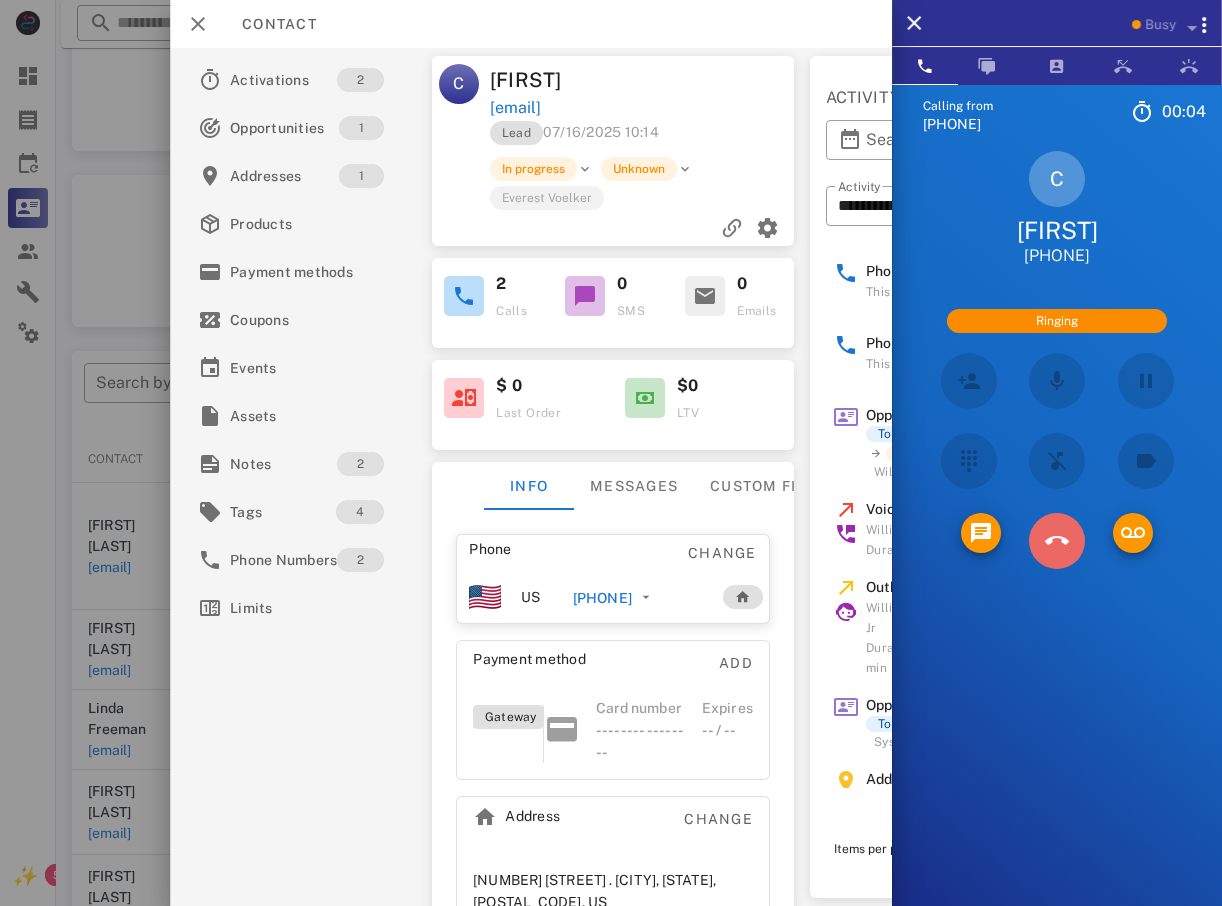 click at bounding box center [1057, 541] 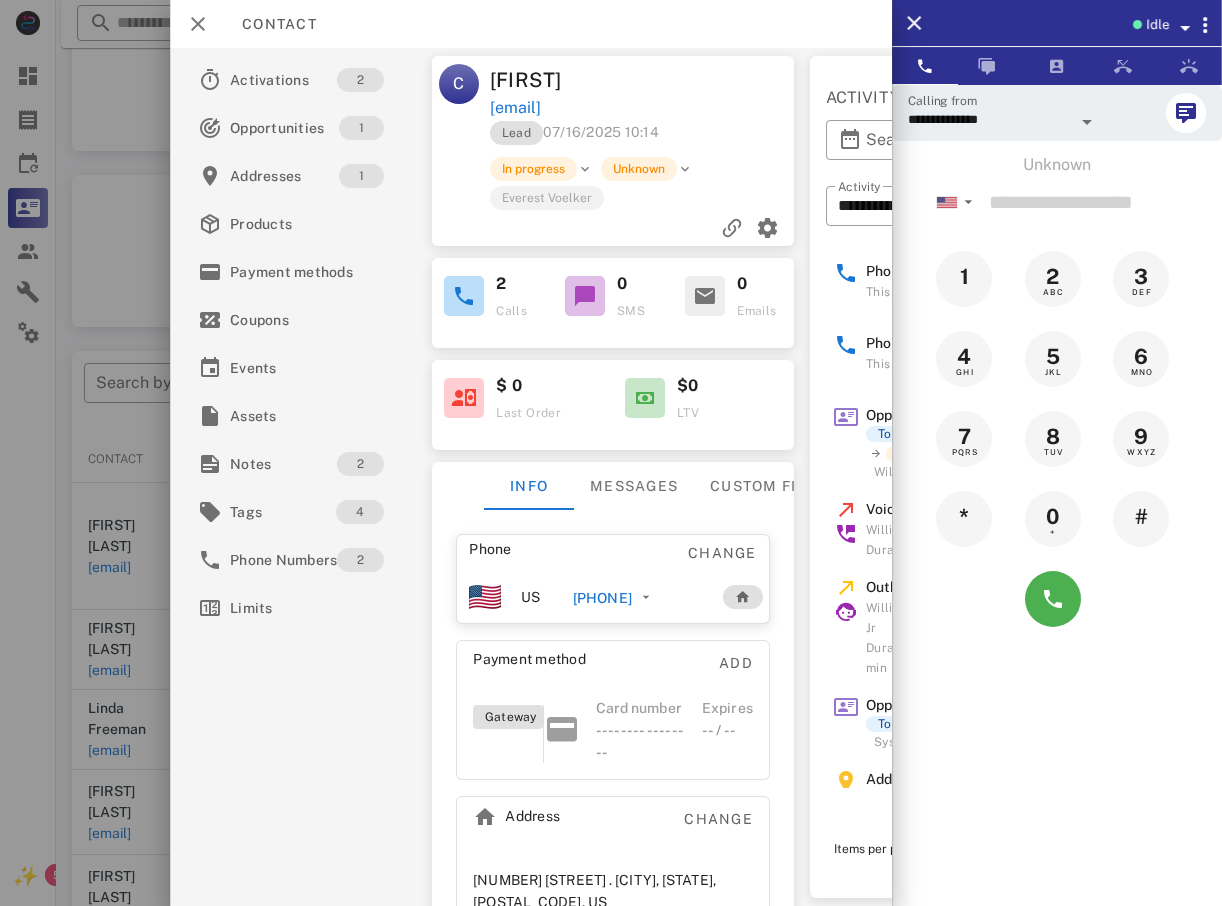 click at bounding box center [611, 453] 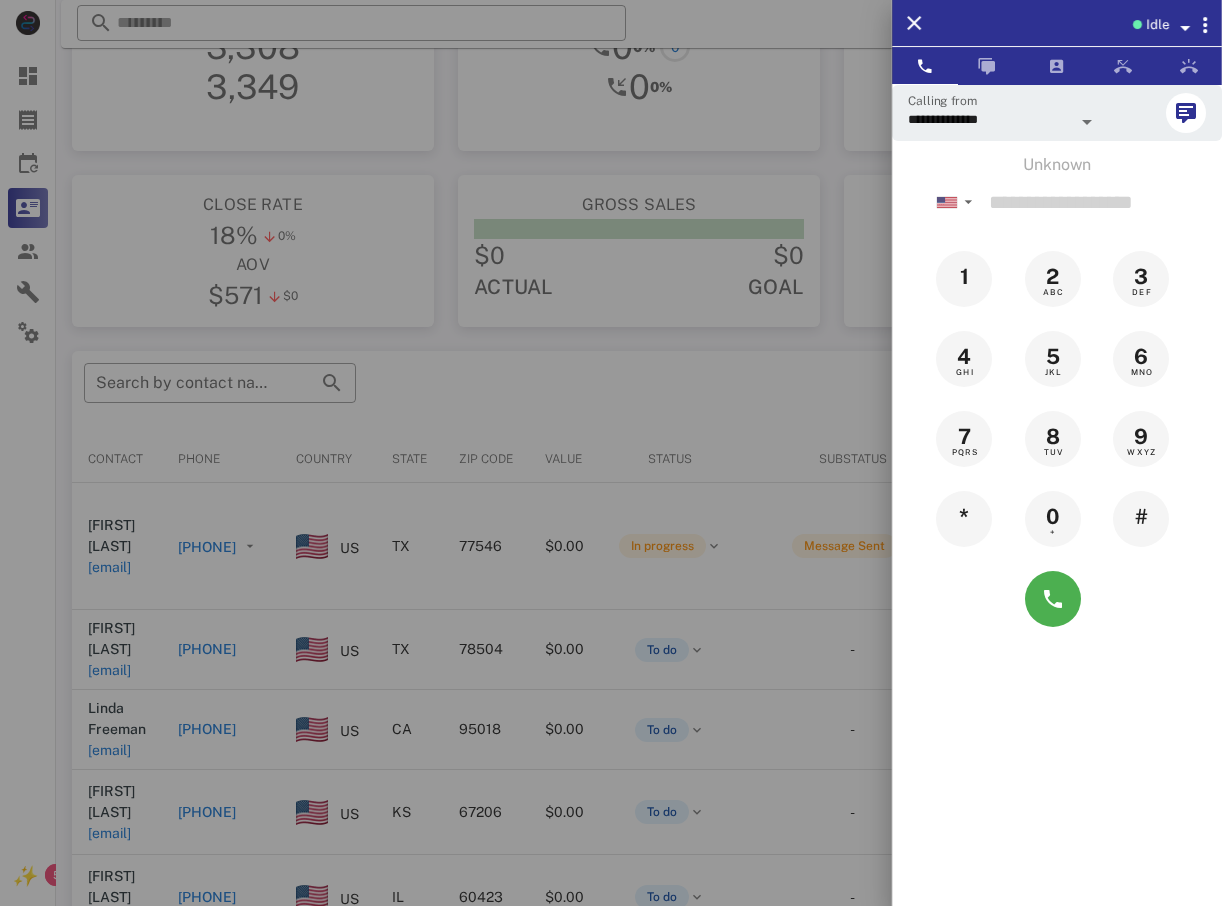 click at bounding box center (611, 453) 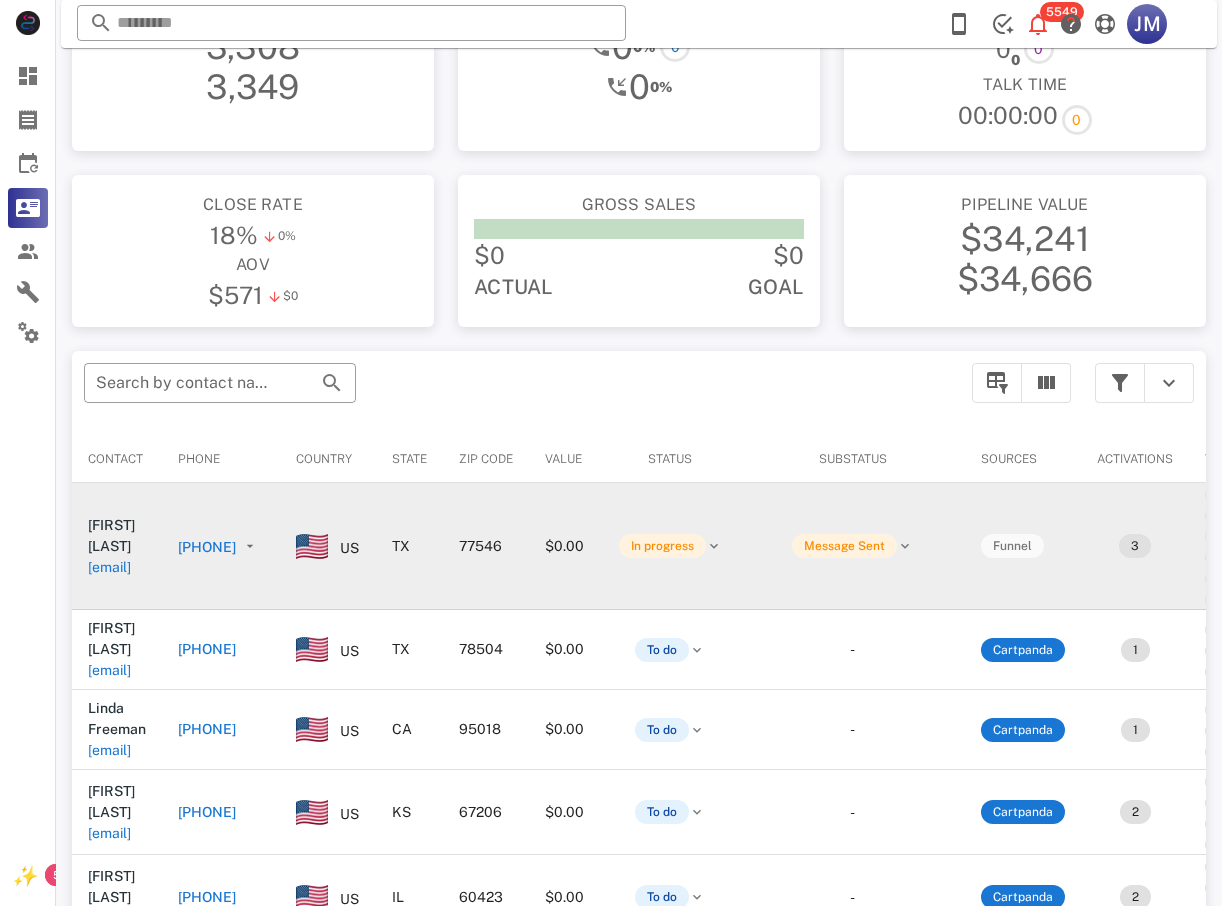 click on "[PHONE]" at bounding box center (207, 547) 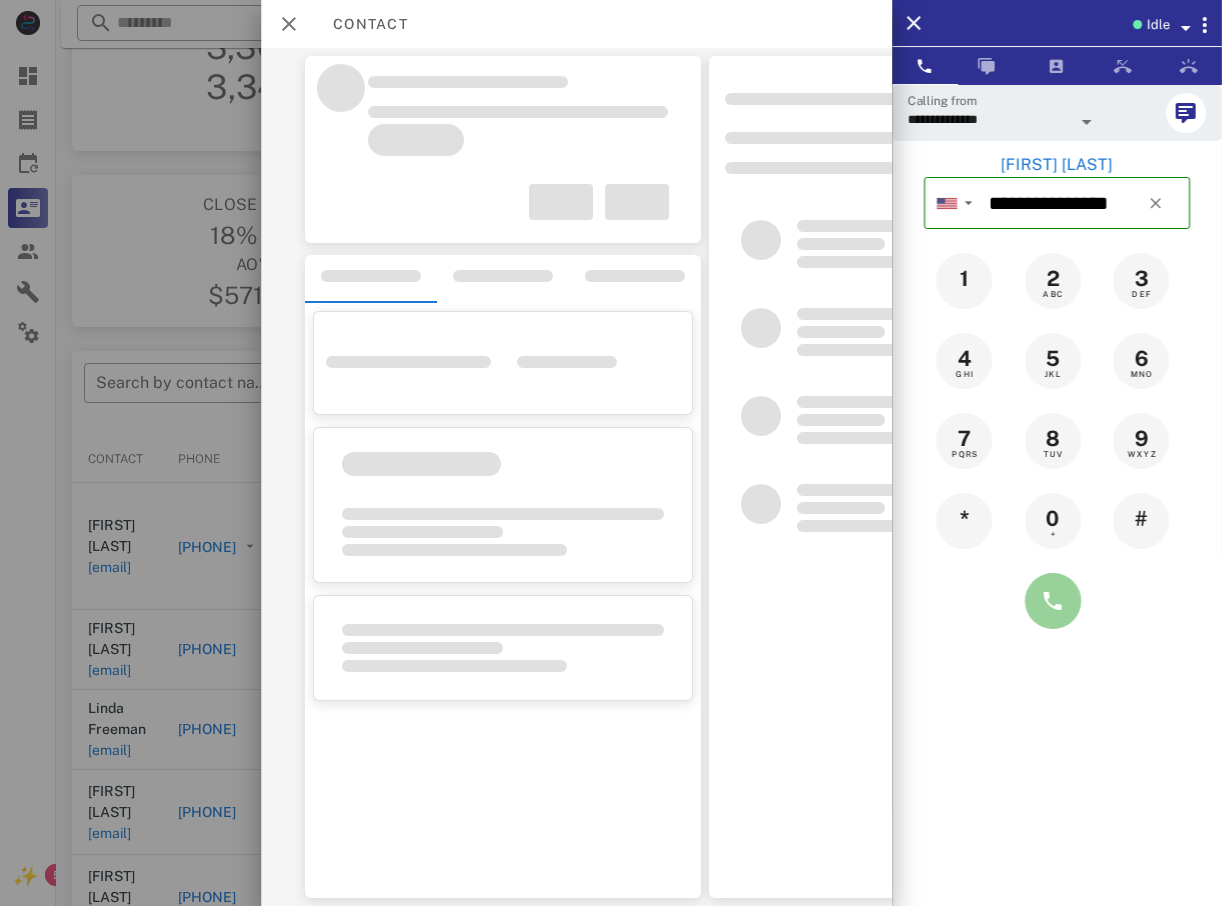 click at bounding box center [1053, 601] 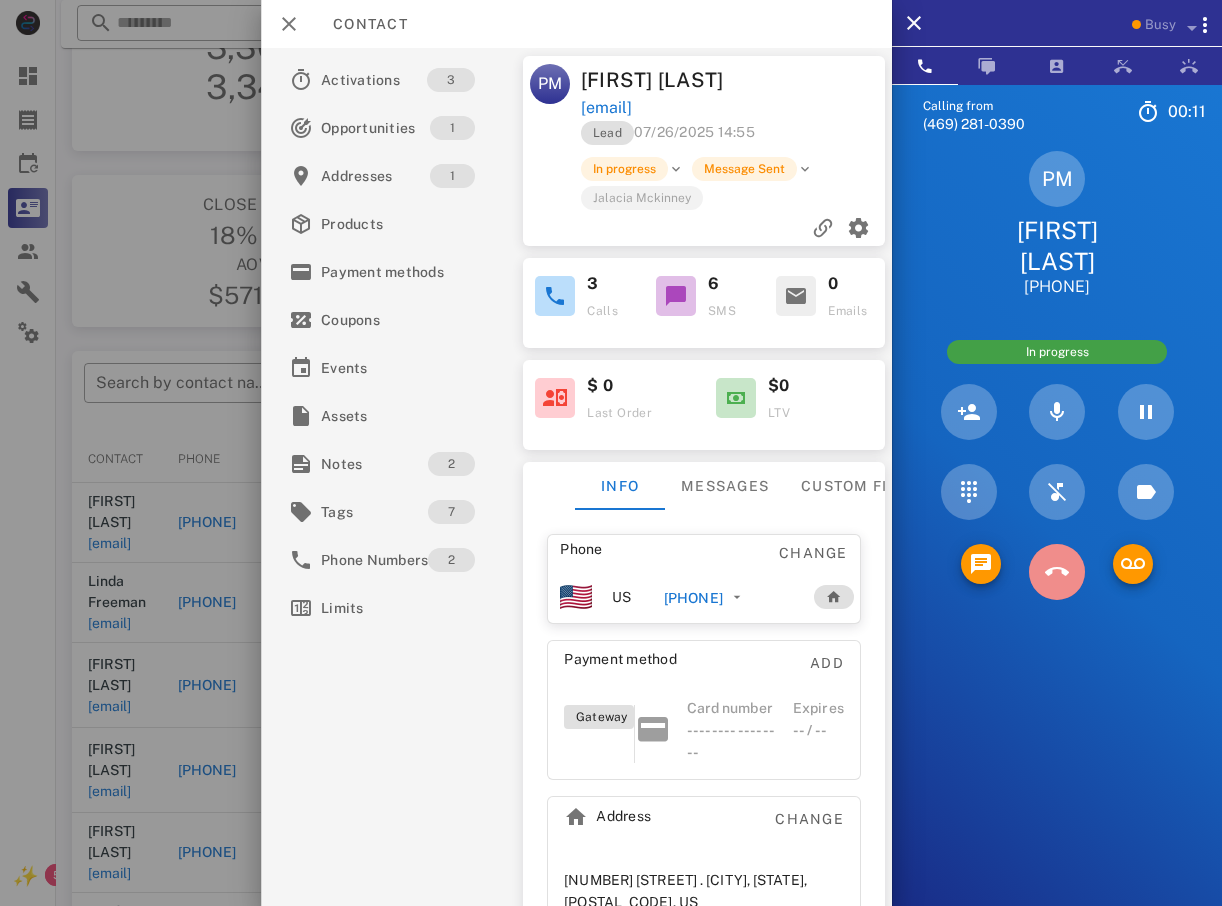click at bounding box center [1057, 572] 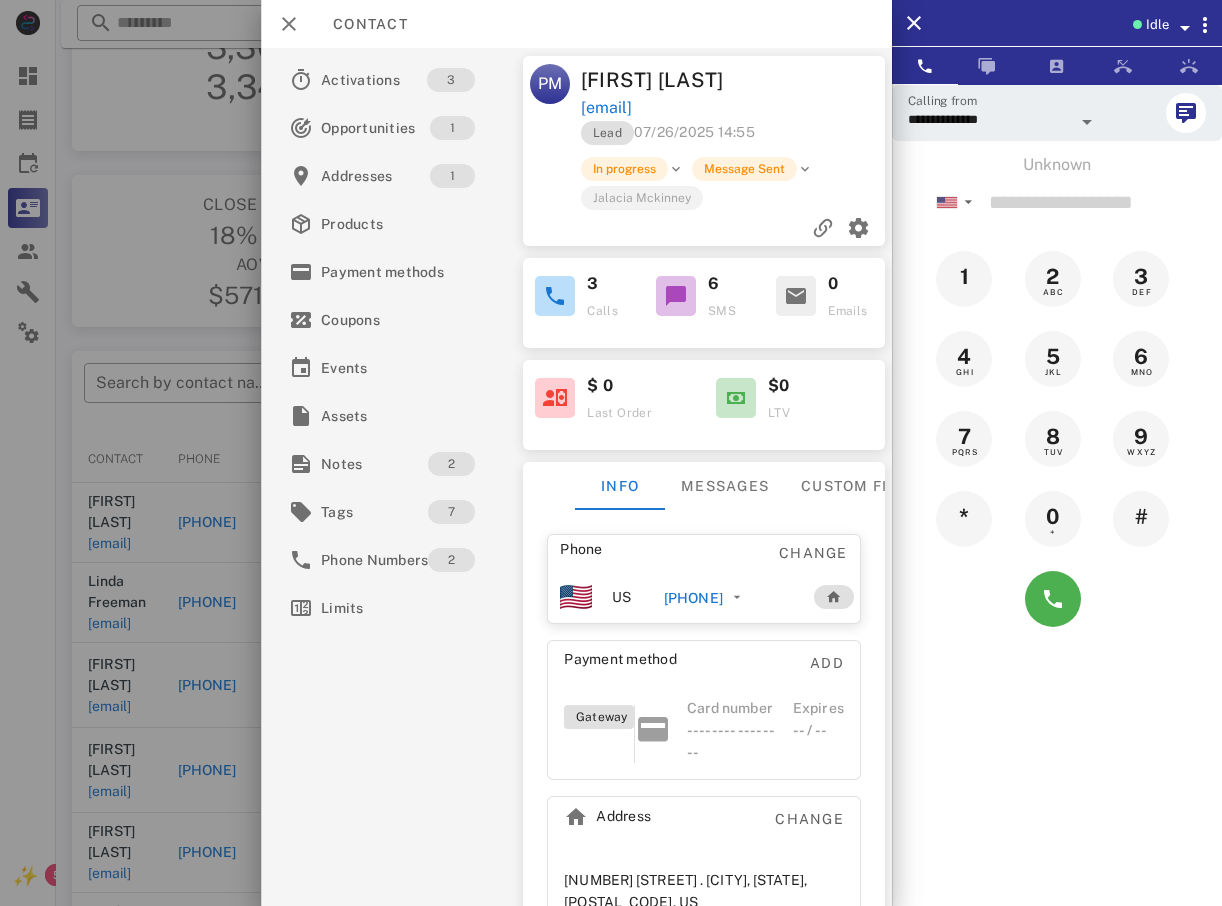 click at bounding box center (611, 453) 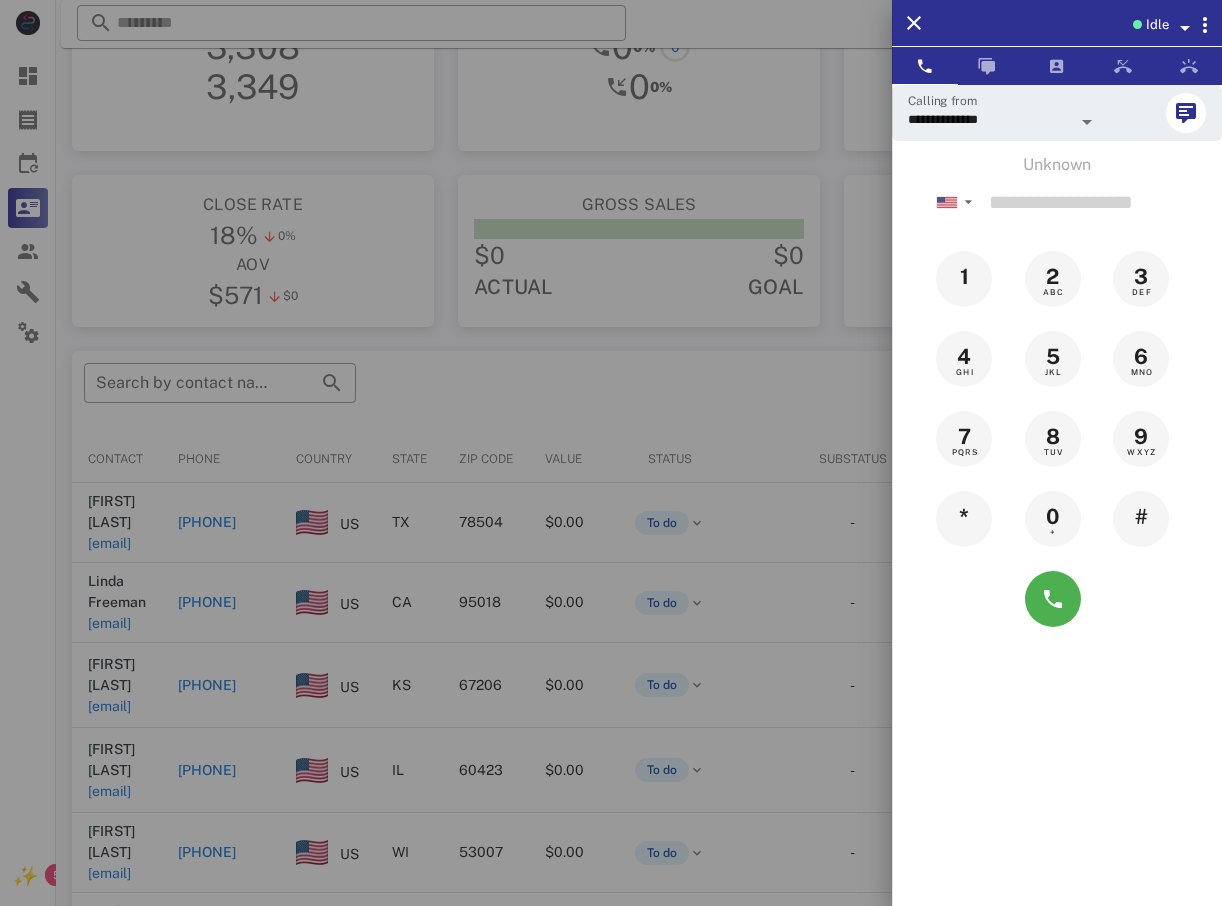 click at bounding box center (611, 453) 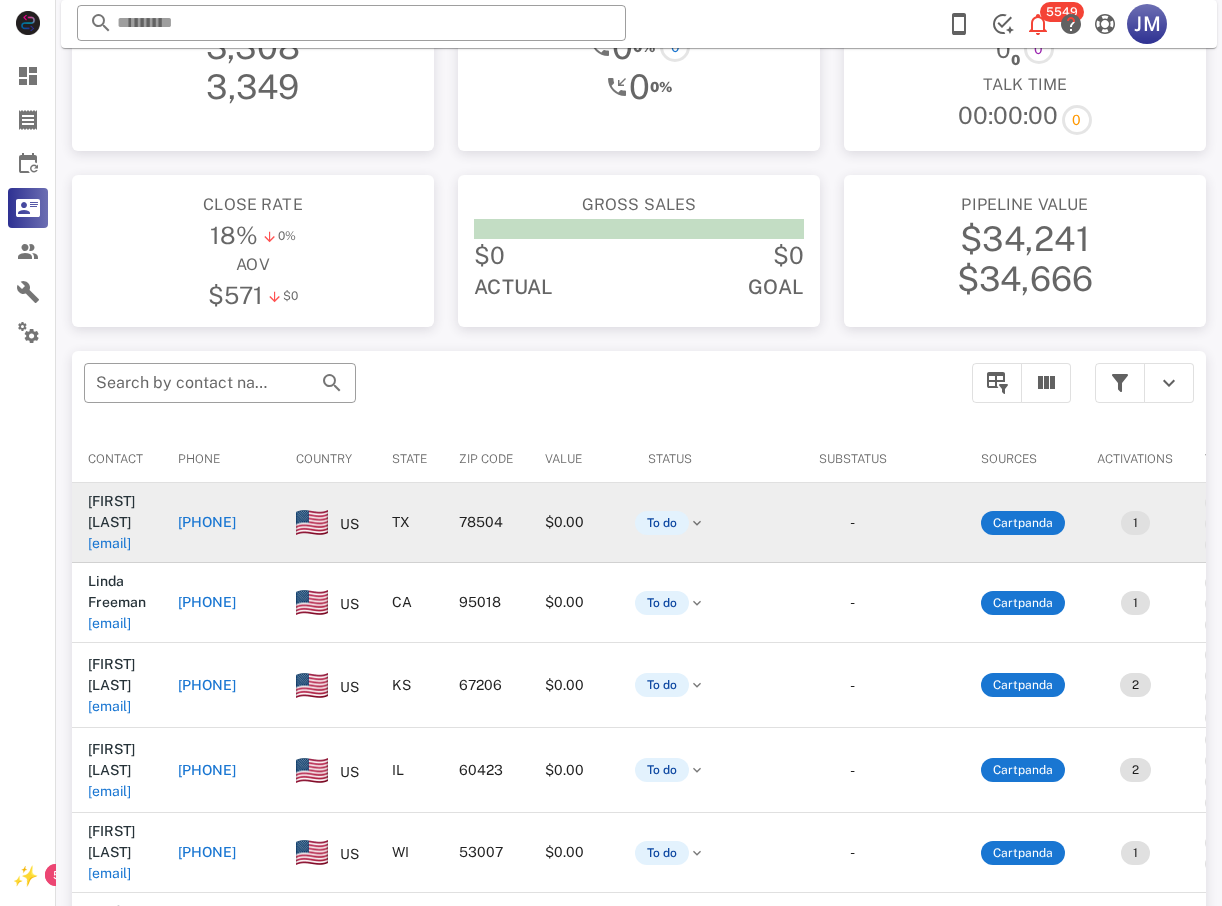 click on "[PHONE]" at bounding box center [207, 522] 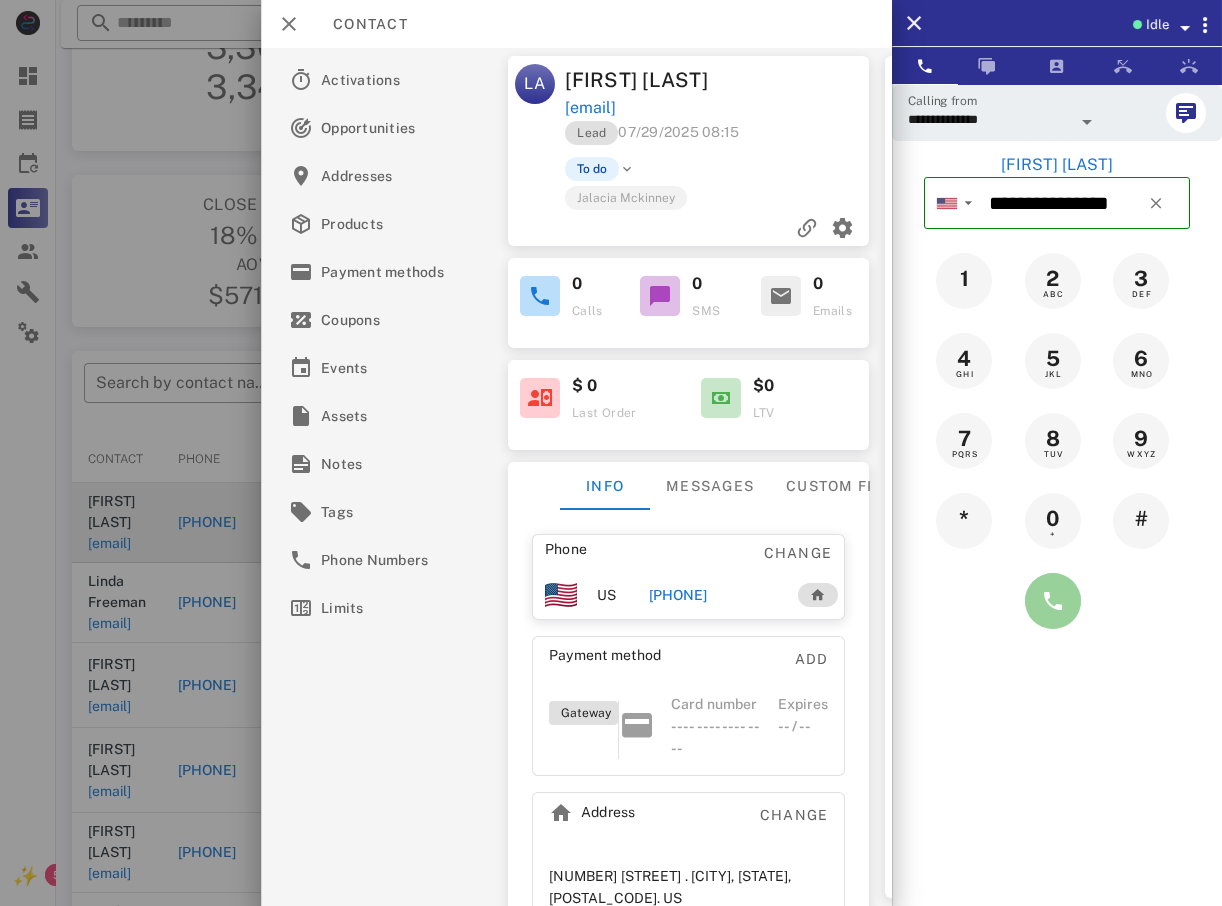 click at bounding box center (1053, 601) 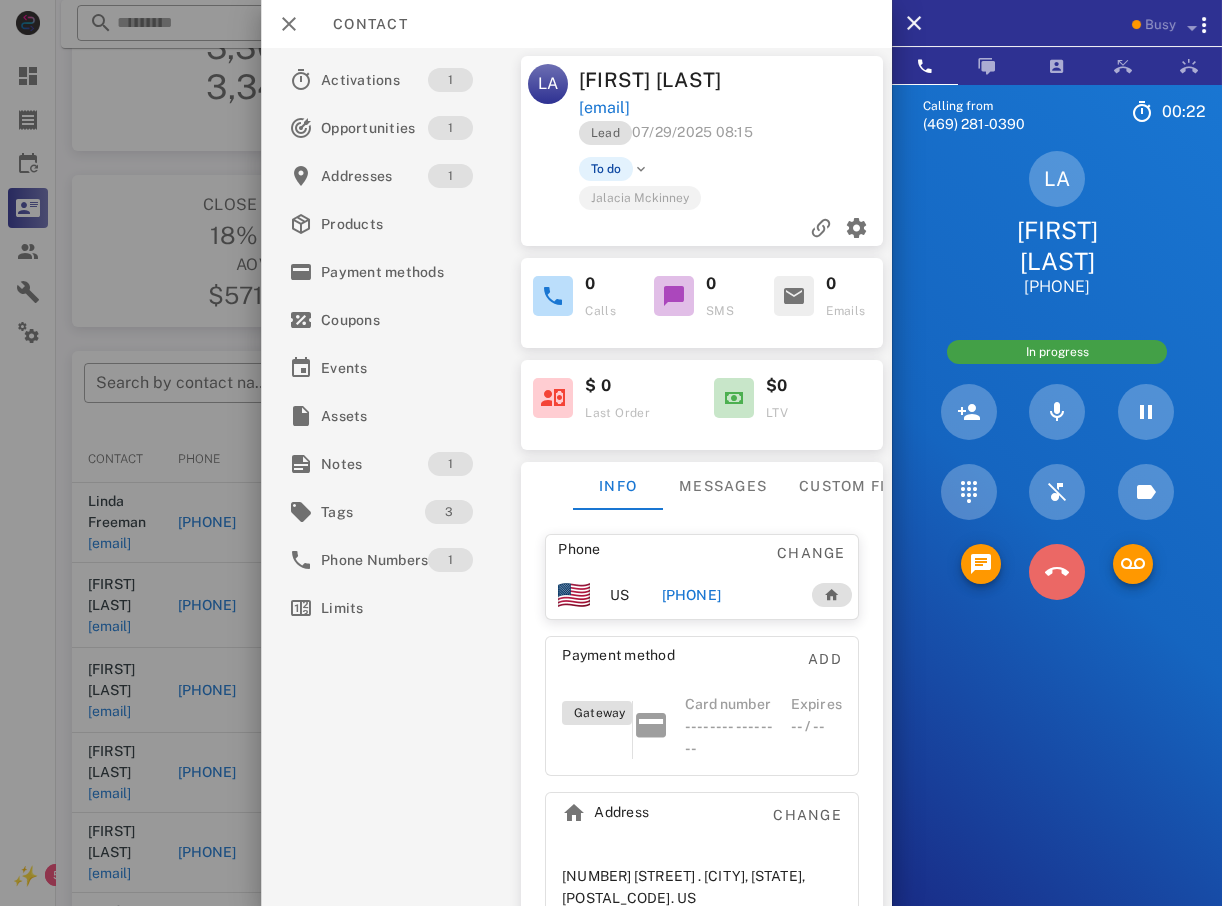 click at bounding box center (1057, 572) 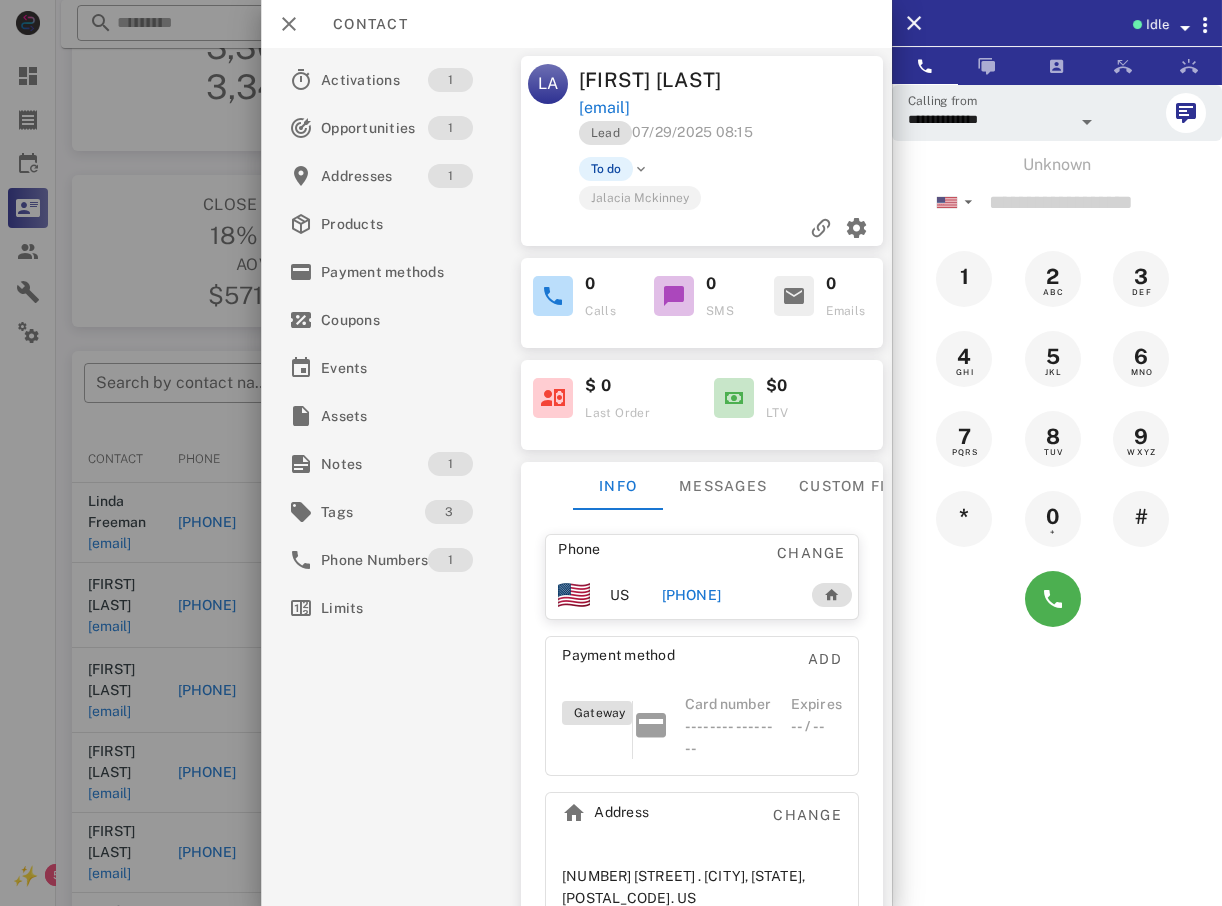 click at bounding box center [611, 453] 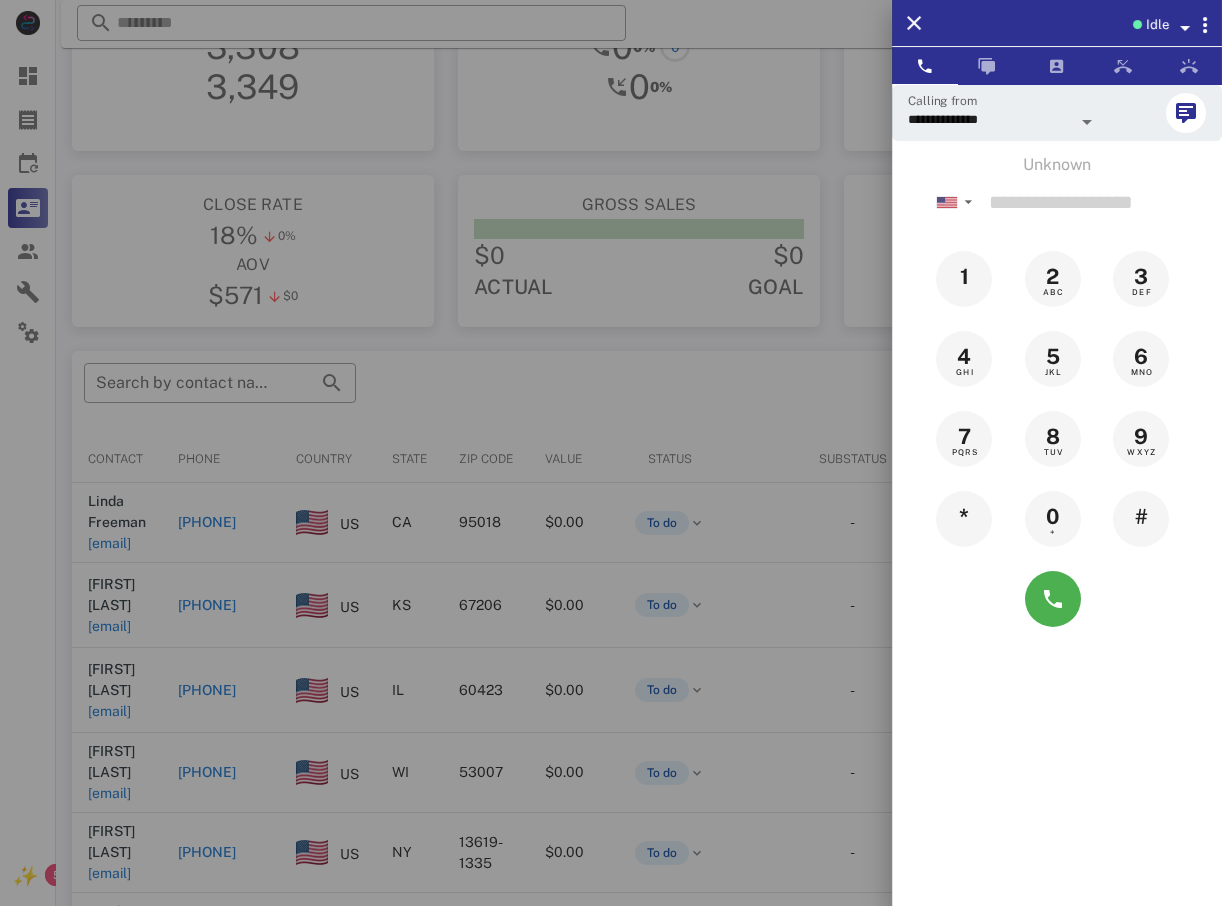 click at bounding box center (611, 453) 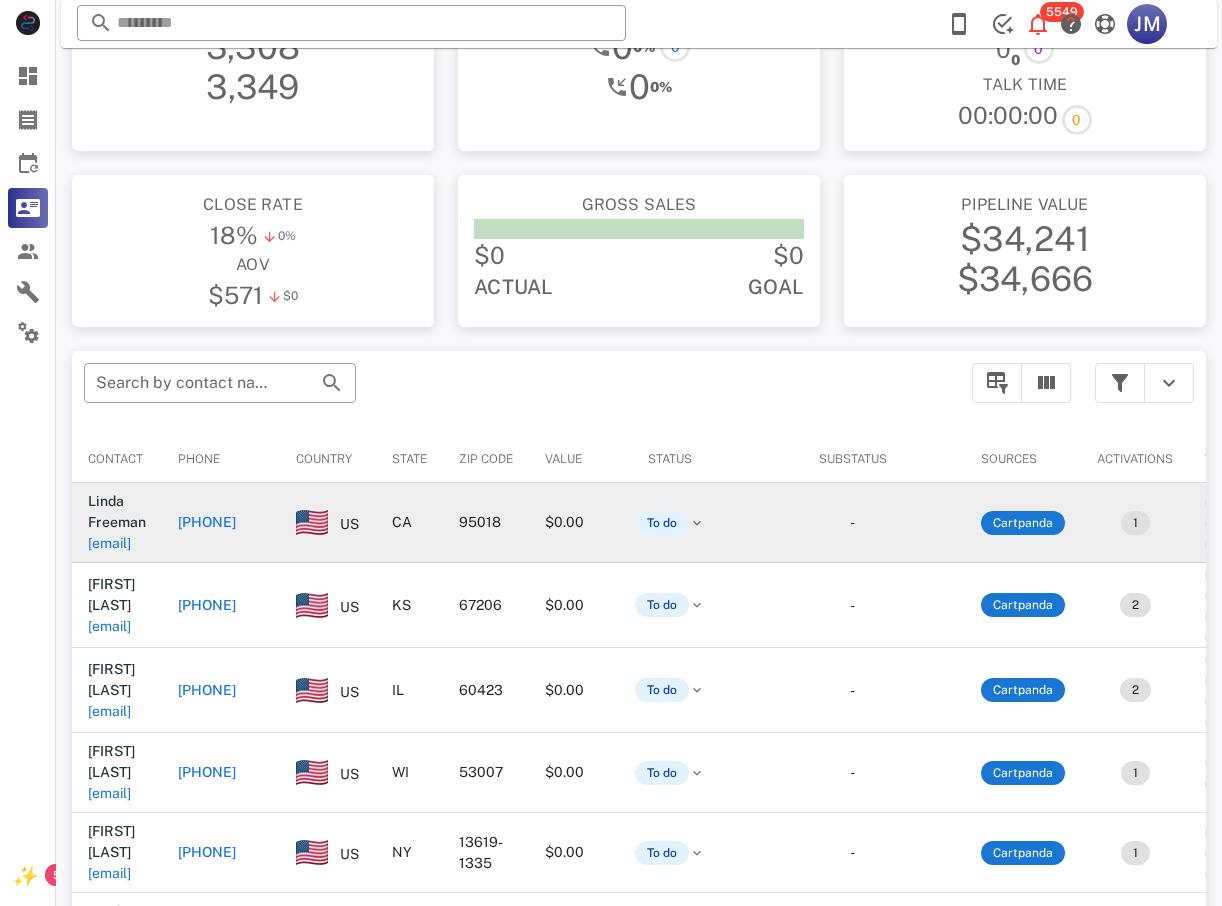 click on "[PHONE]" at bounding box center [207, 522] 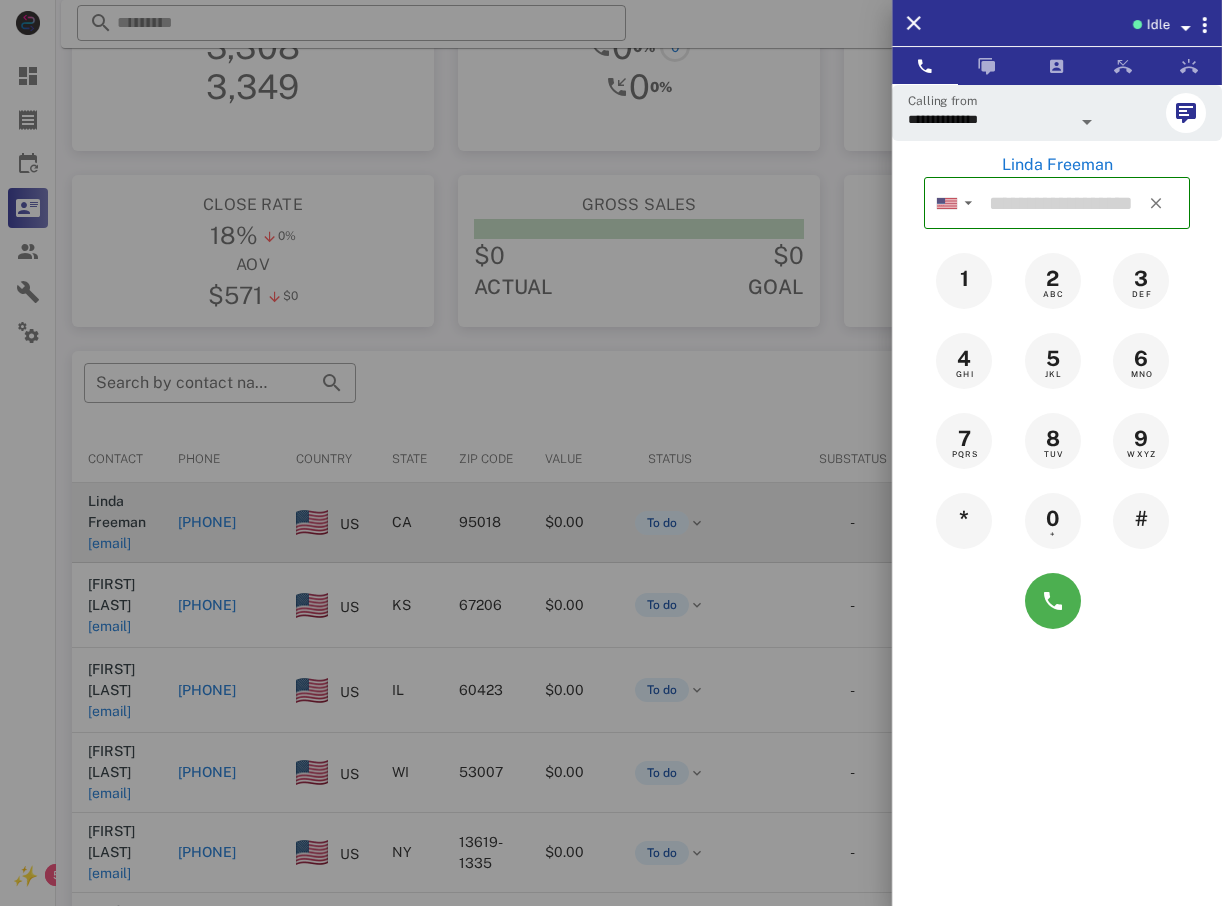 type on "**********" 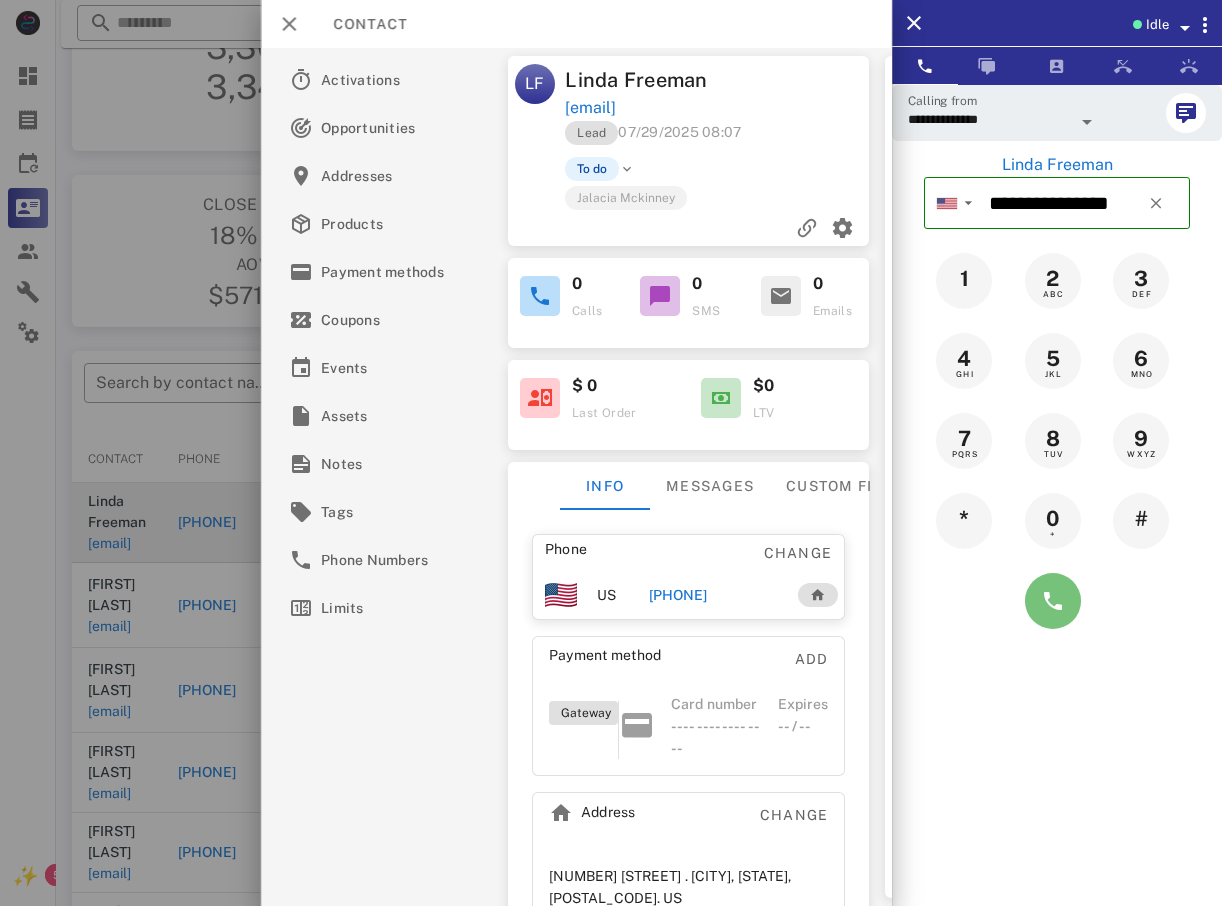click at bounding box center (1053, 601) 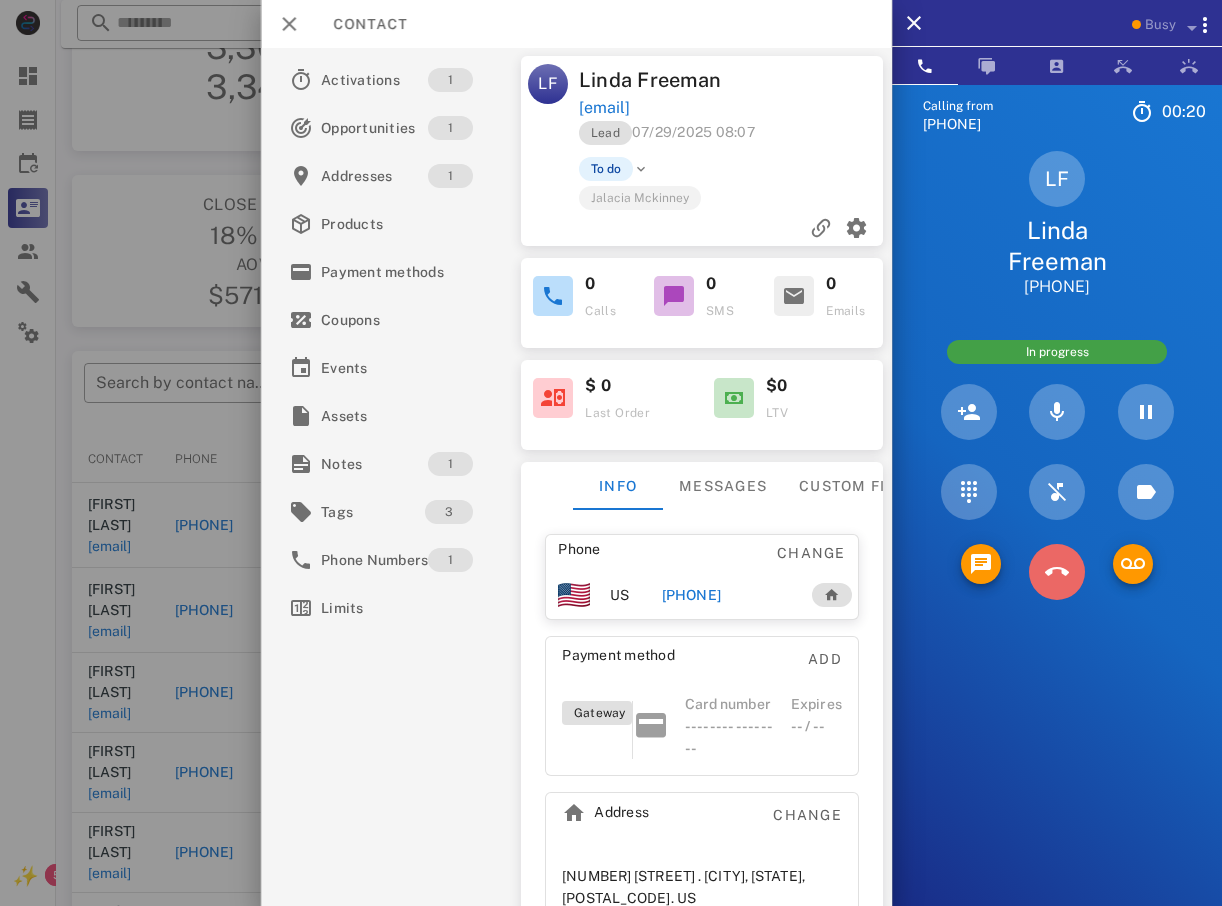 click at bounding box center [1057, 572] 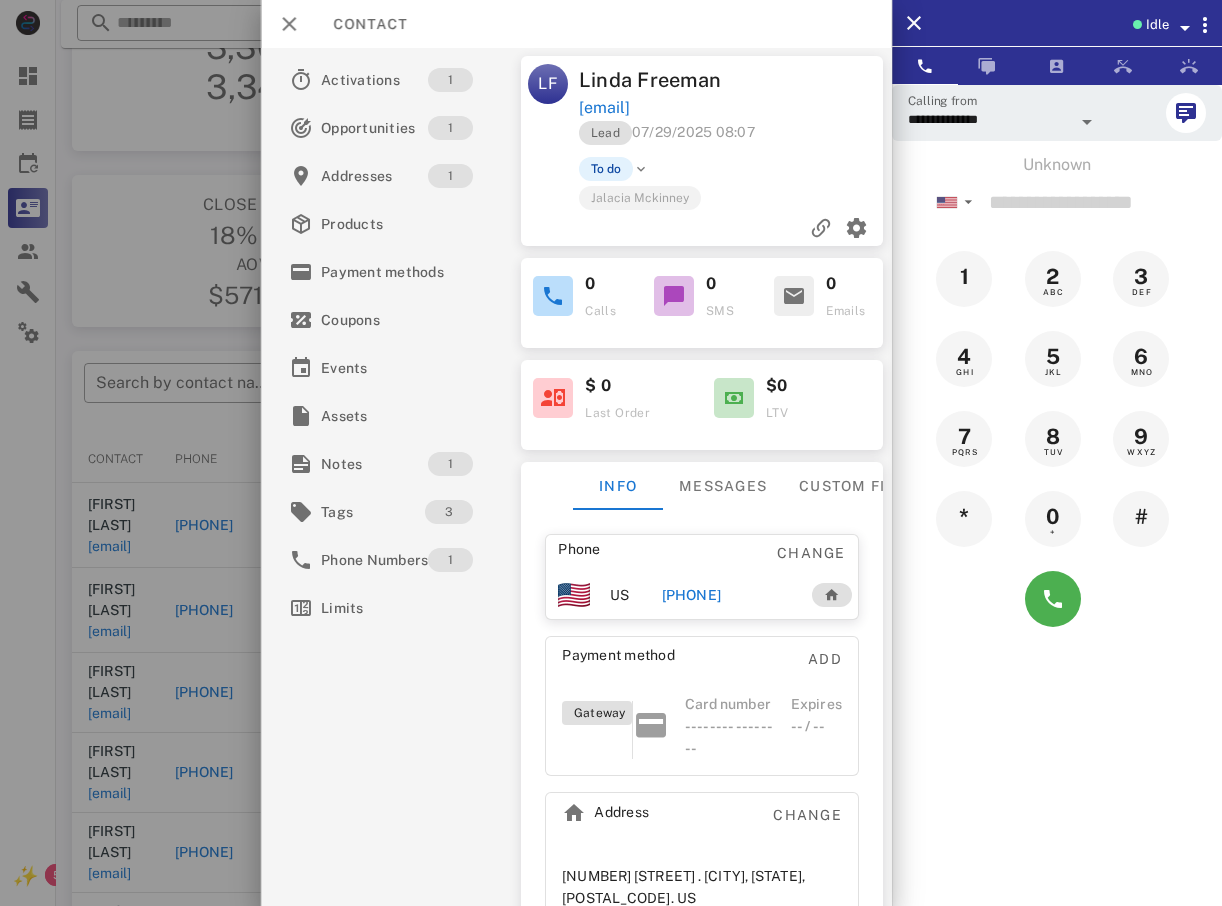 click at bounding box center [611, 453] 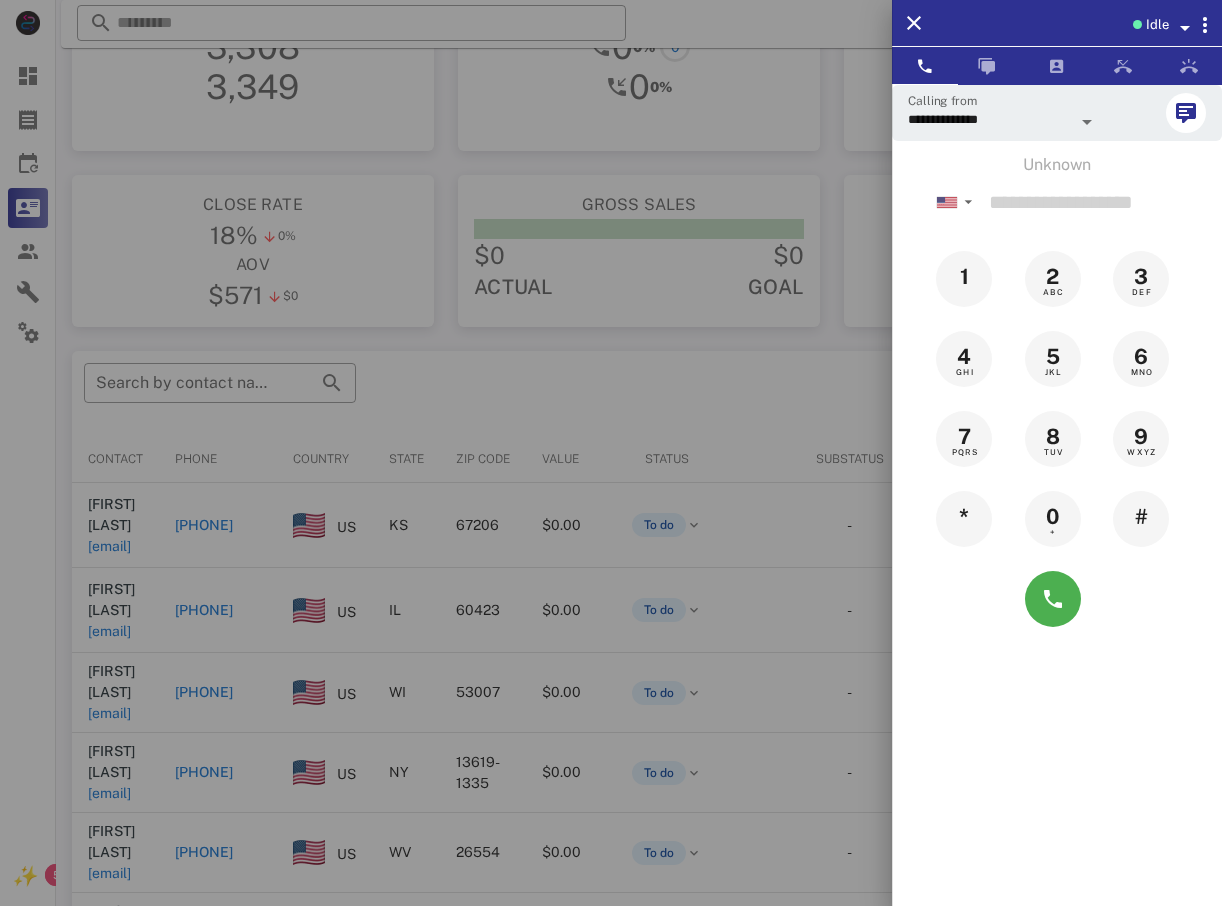 click at bounding box center [611, 453] 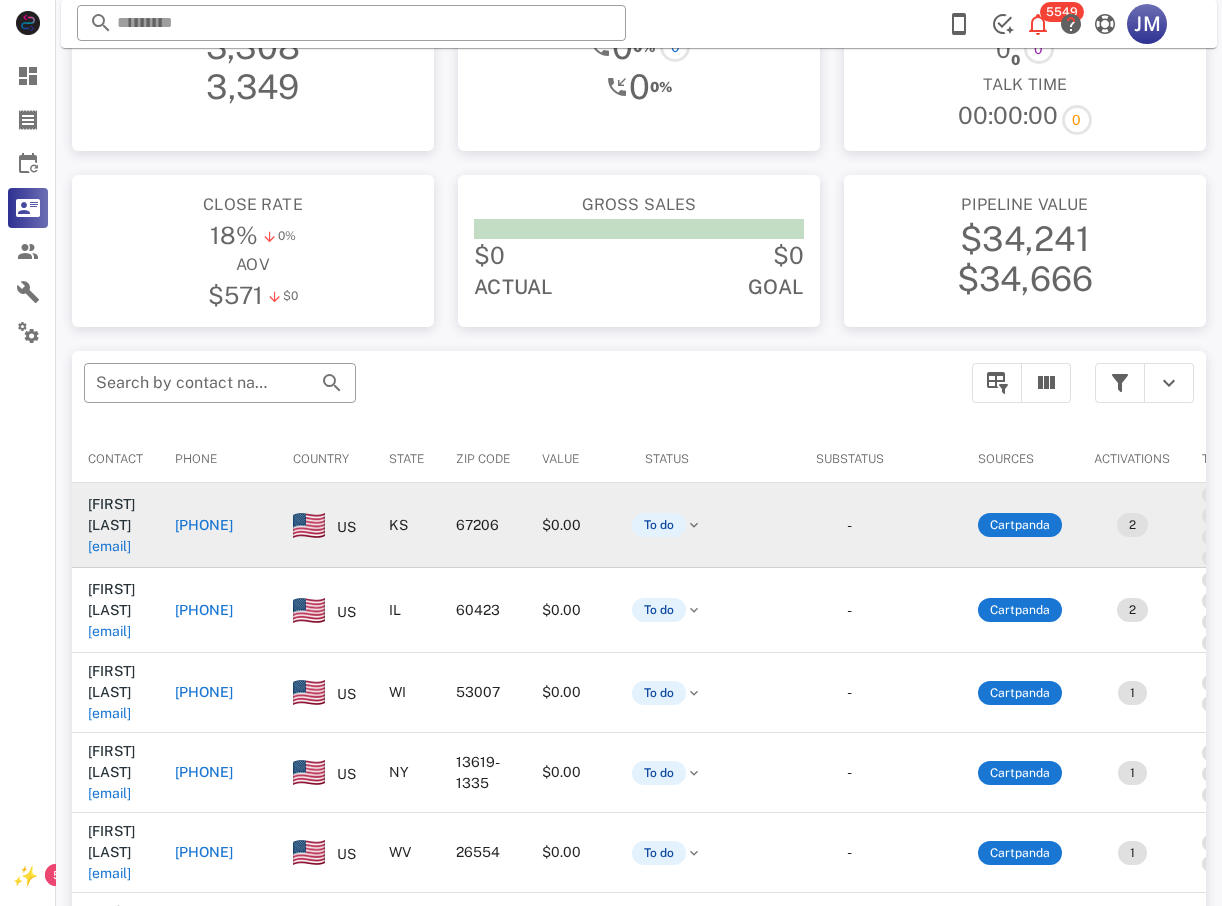 click on "[PHONE]" at bounding box center (204, 525) 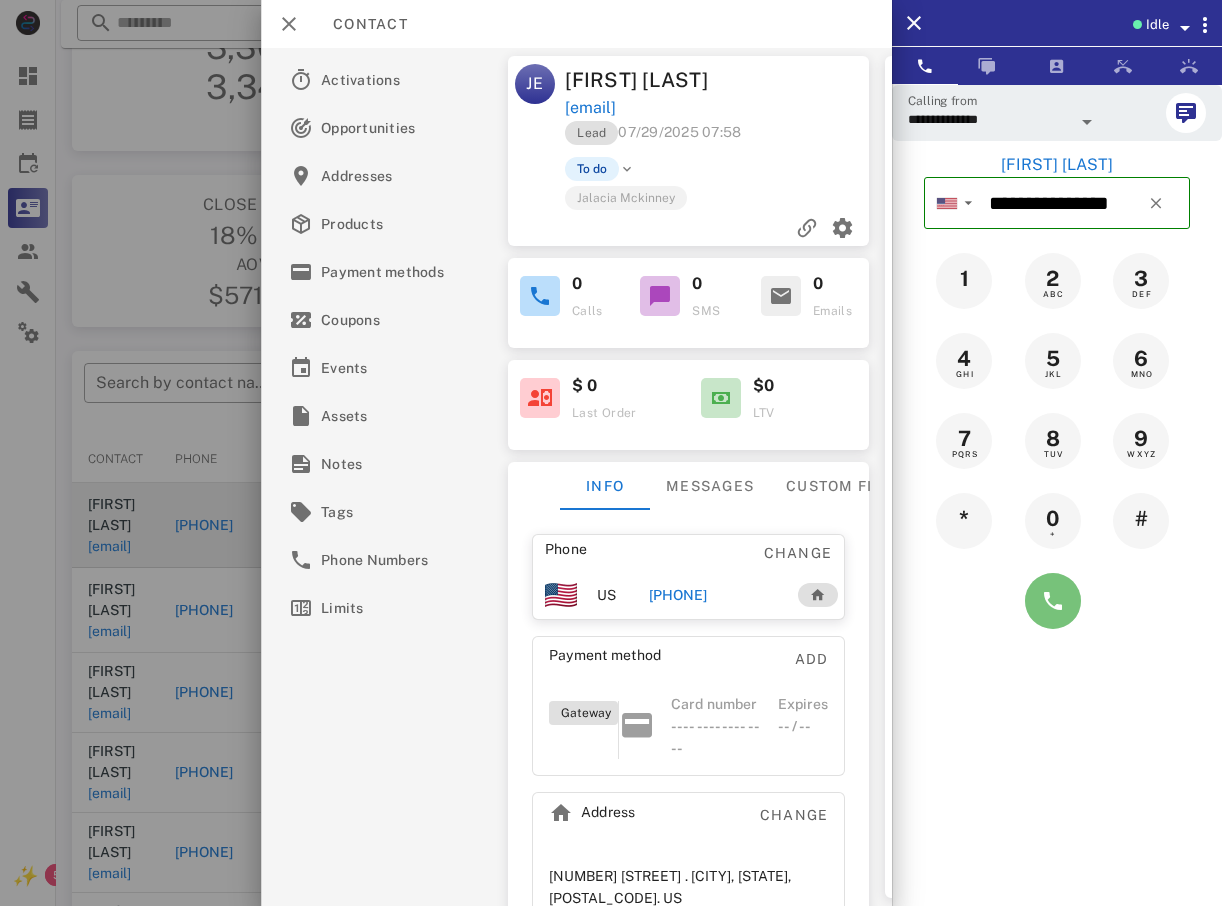 click at bounding box center (1053, 601) 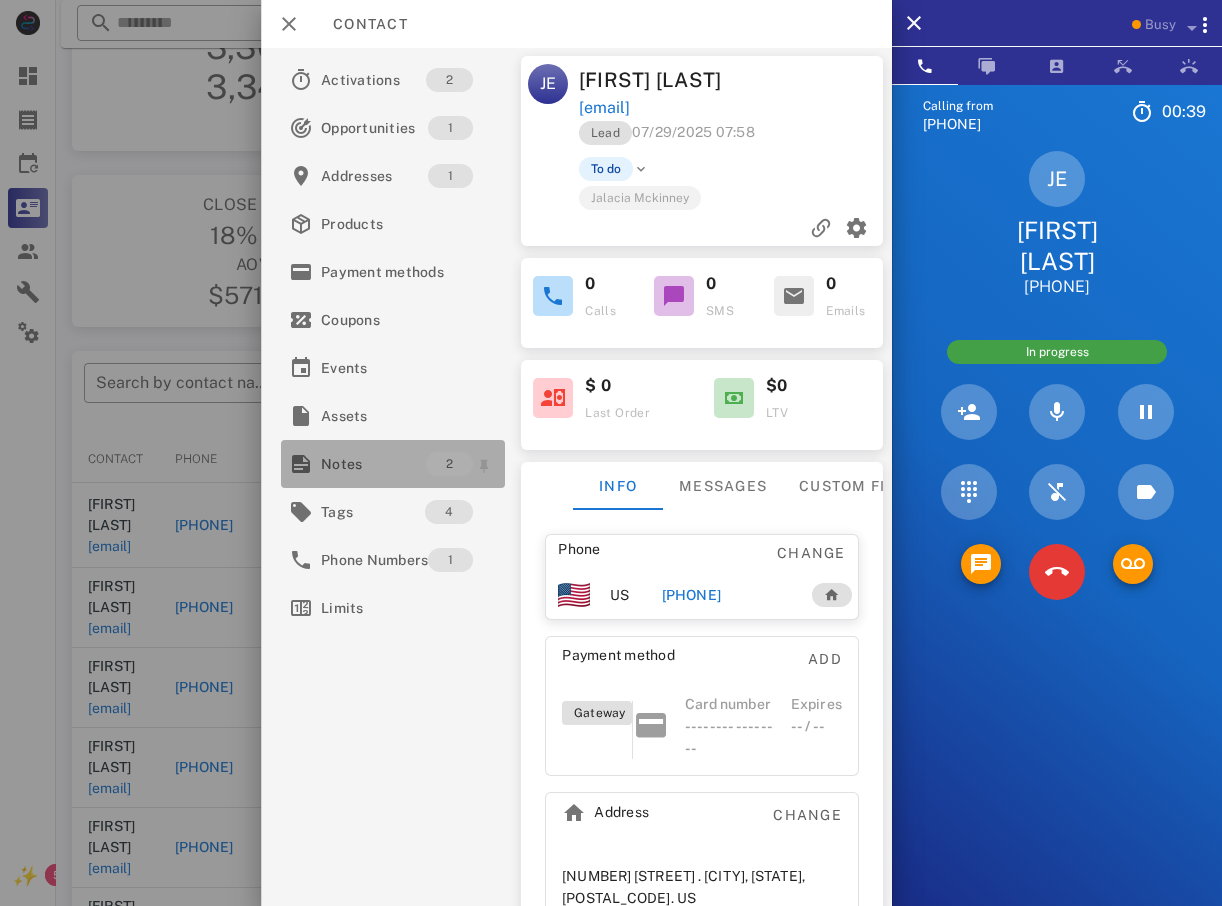 click on "Notes" at bounding box center [373, 464] 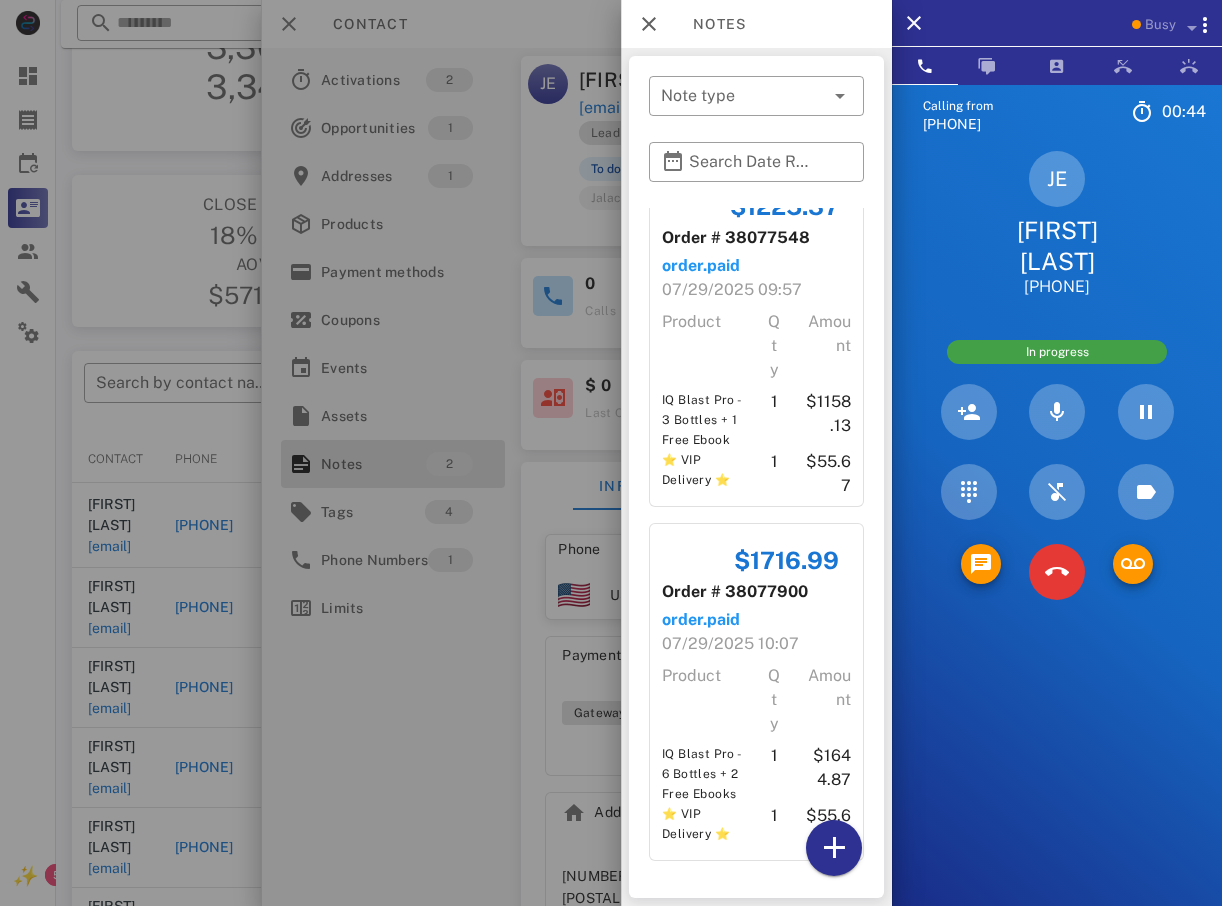 scroll, scrollTop: 0, scrollLeft: 0, axis: both 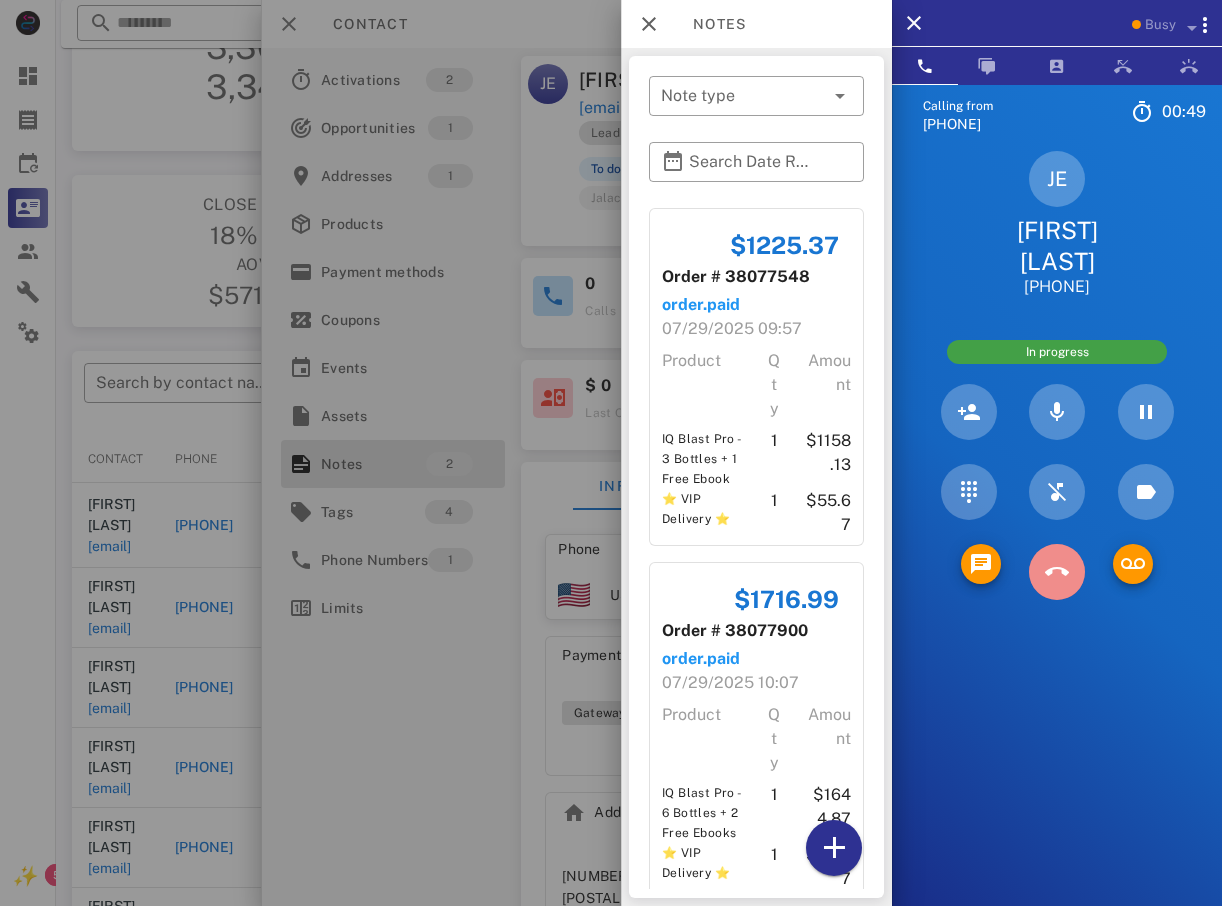click at bounding box center [1057, 572] 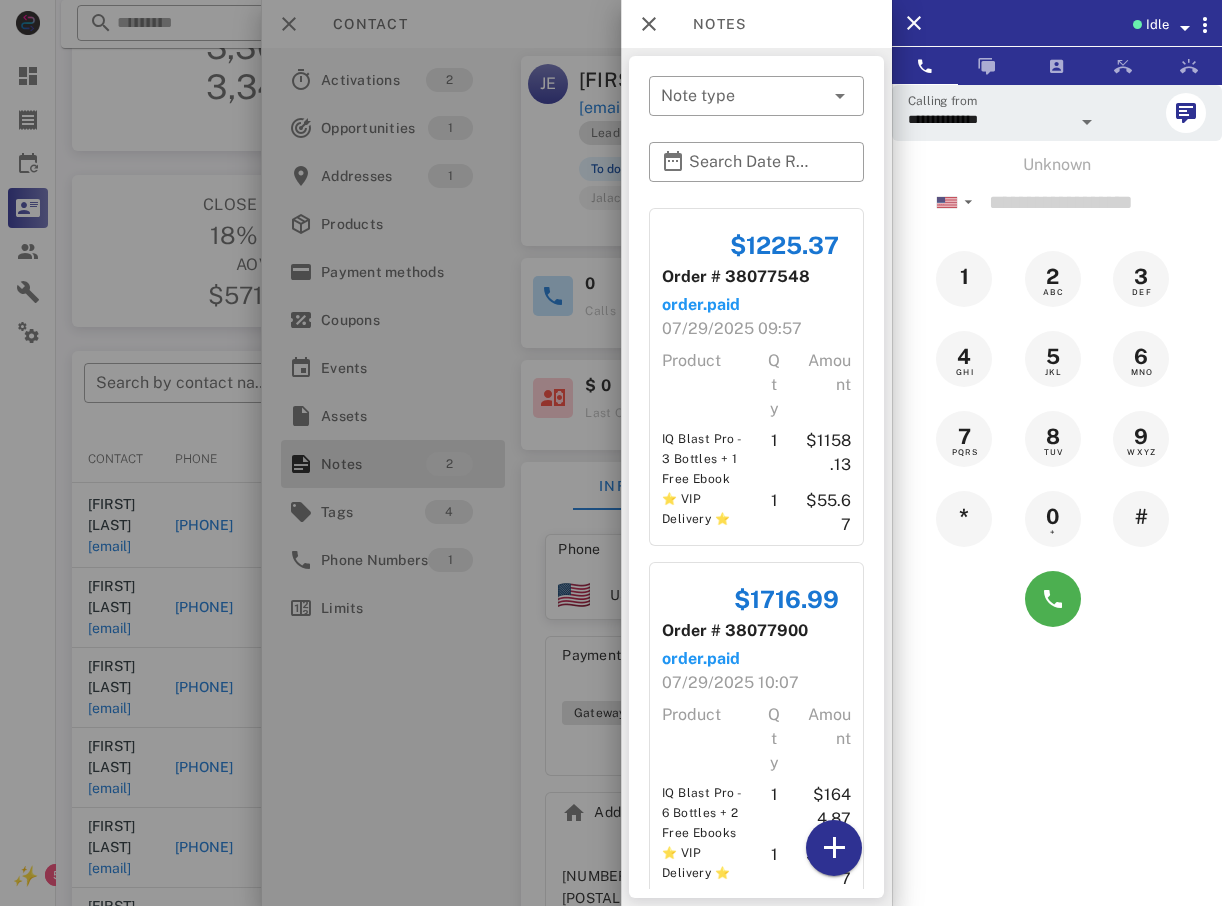 click at bounding box center (611, 453) 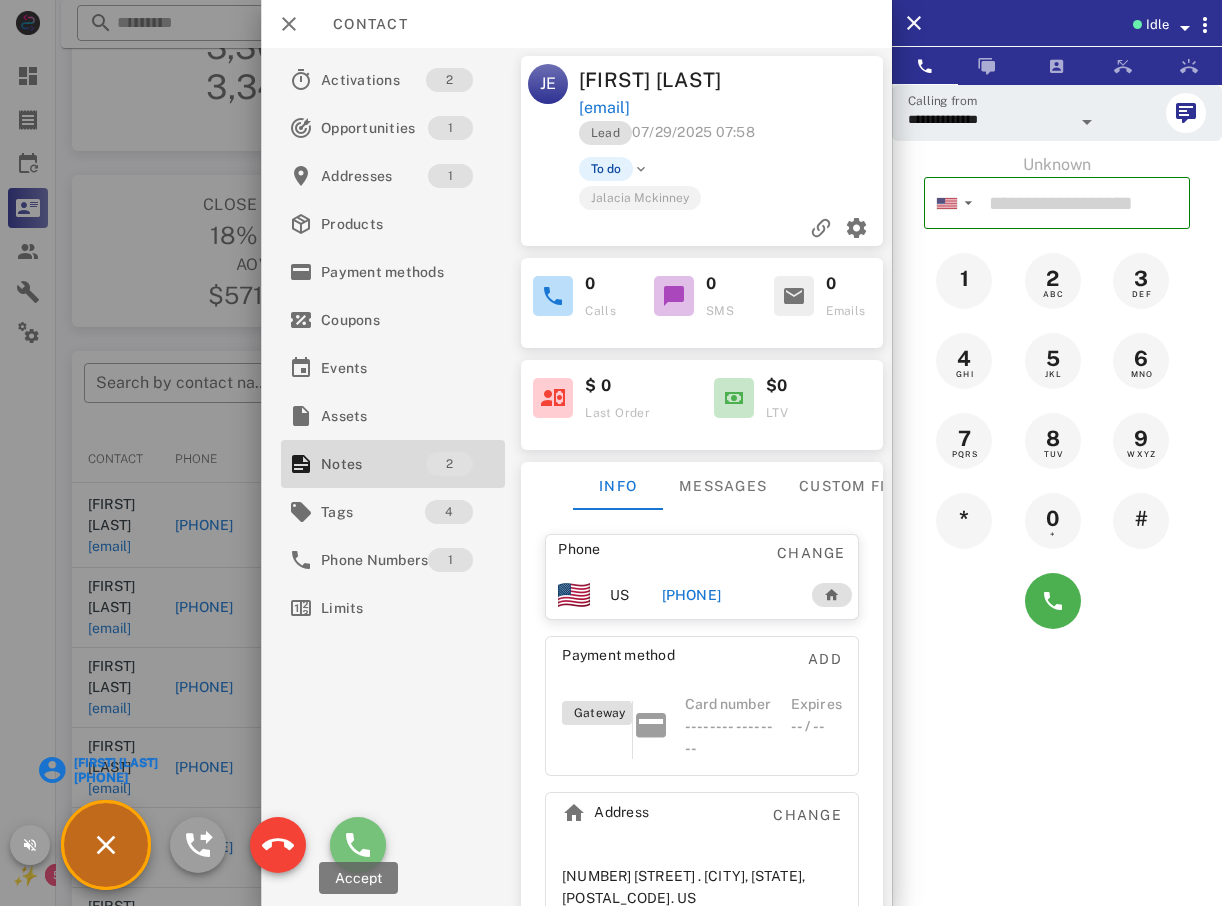 click at bounding box center (358, 845) 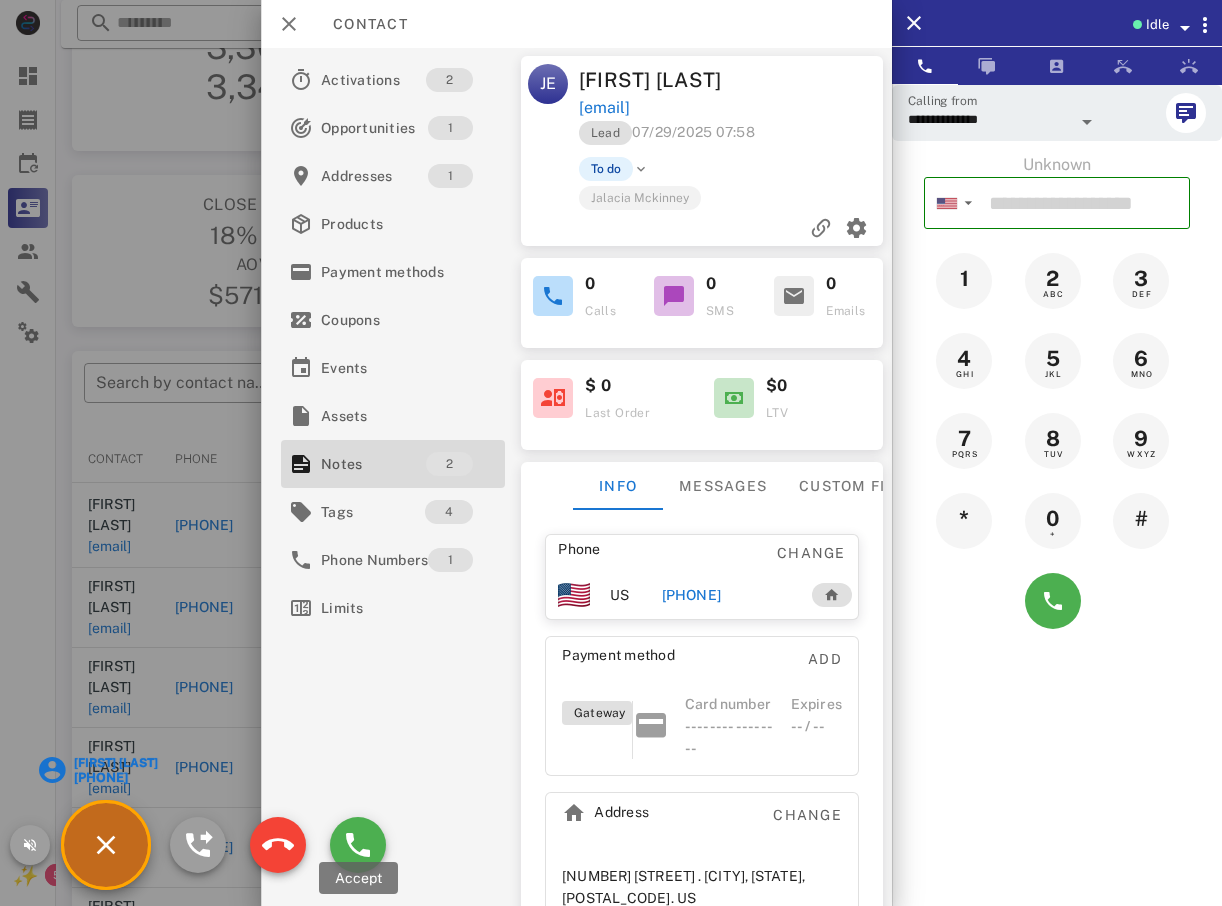 type on "**********" 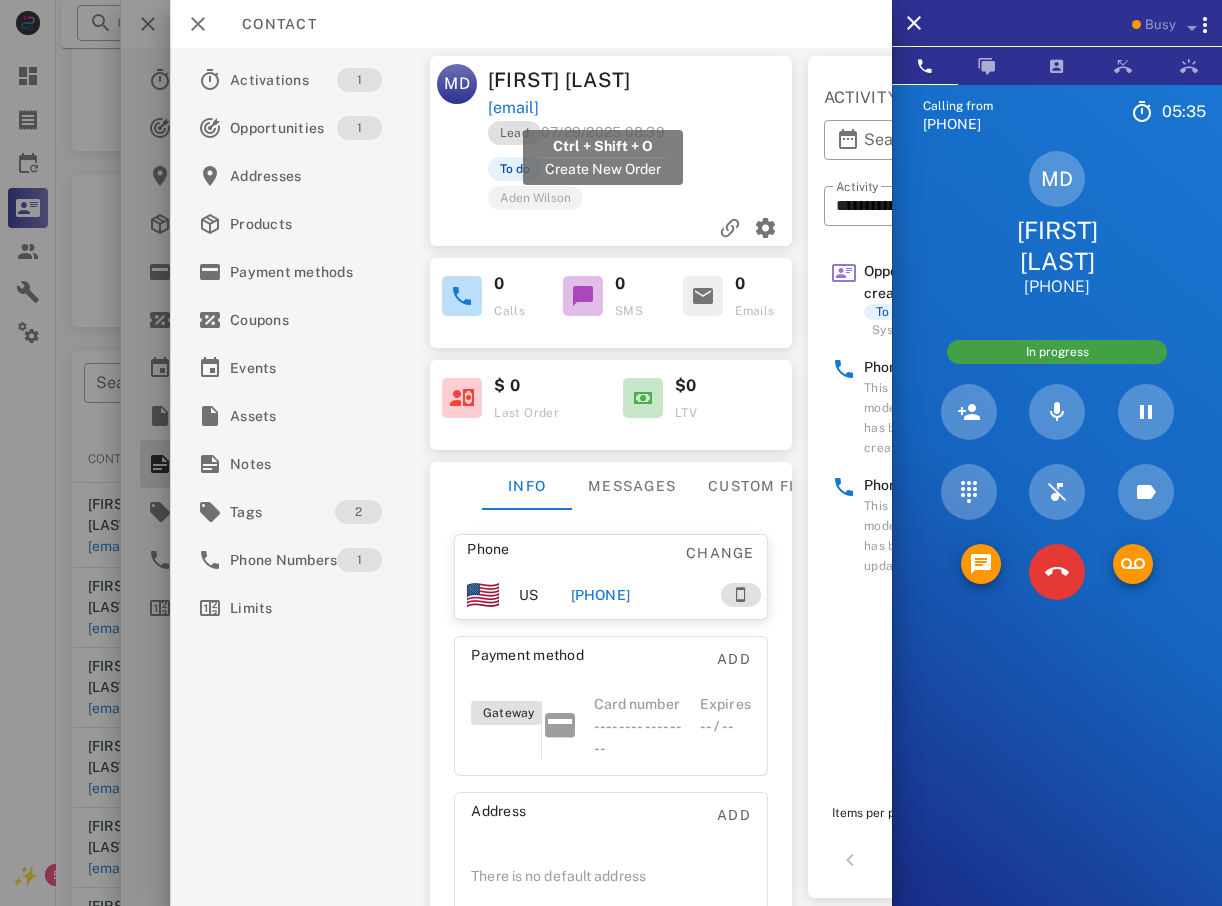 click on "[EMAIL]" at bounding box center (513, 108) 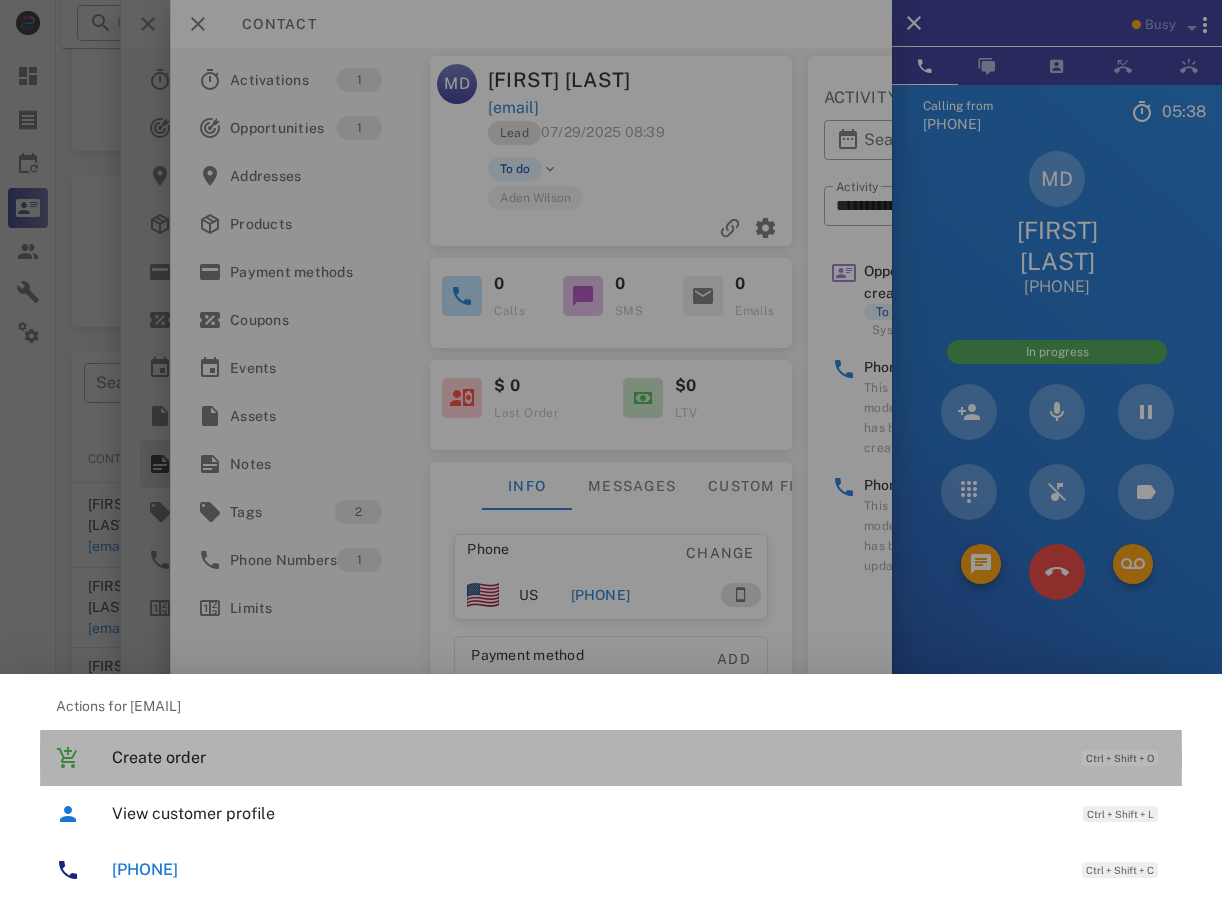click on "Create order" at bounding box center [587, 757] 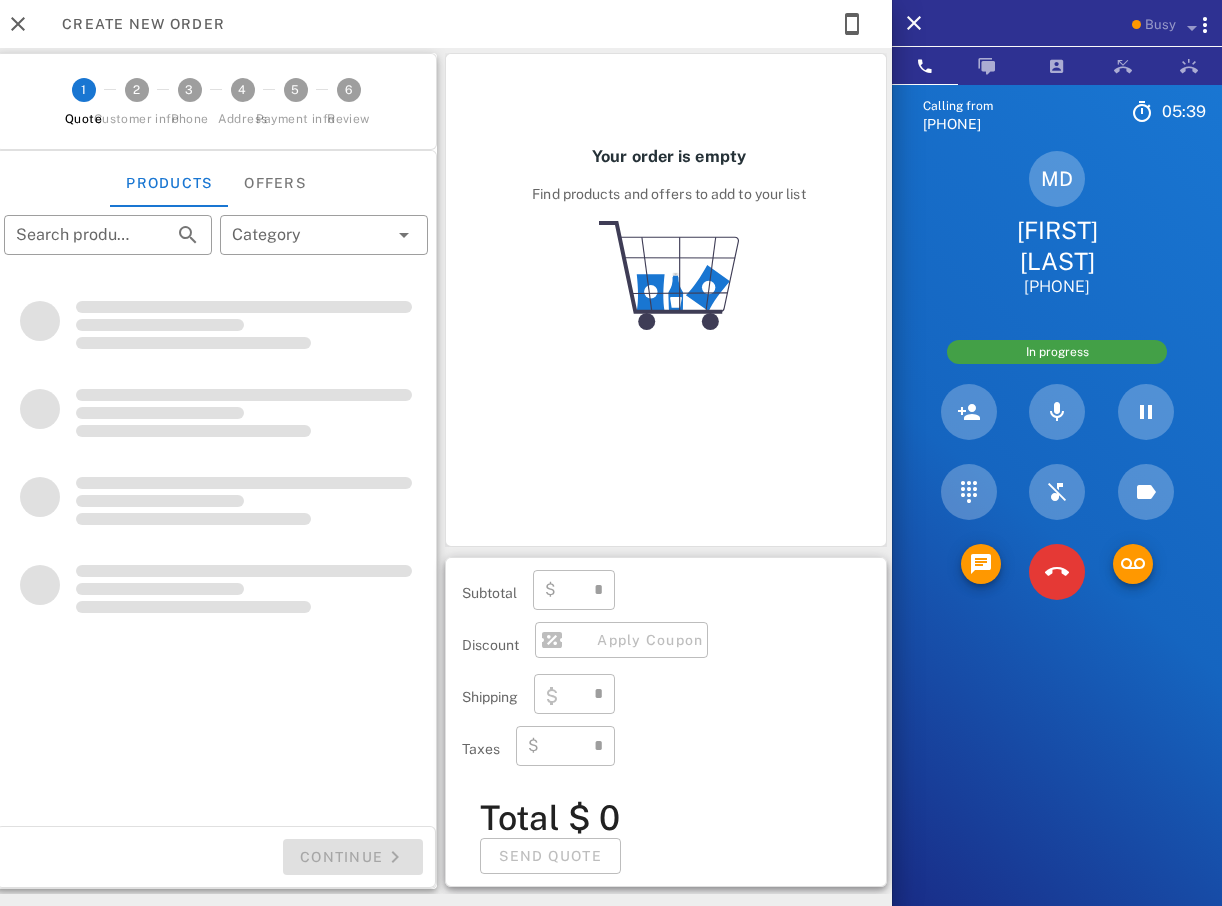 type on "**********" 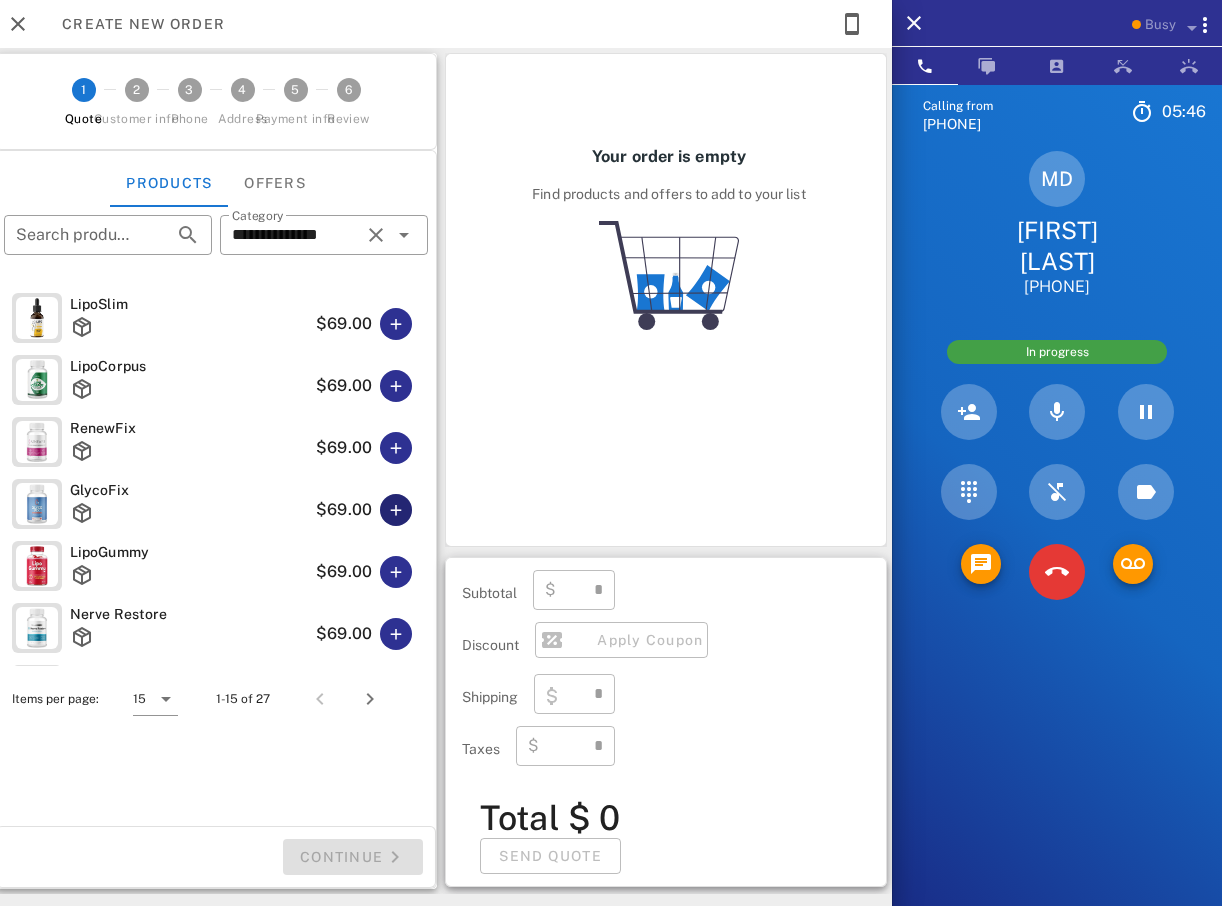 click at bounding box center [396, 510] 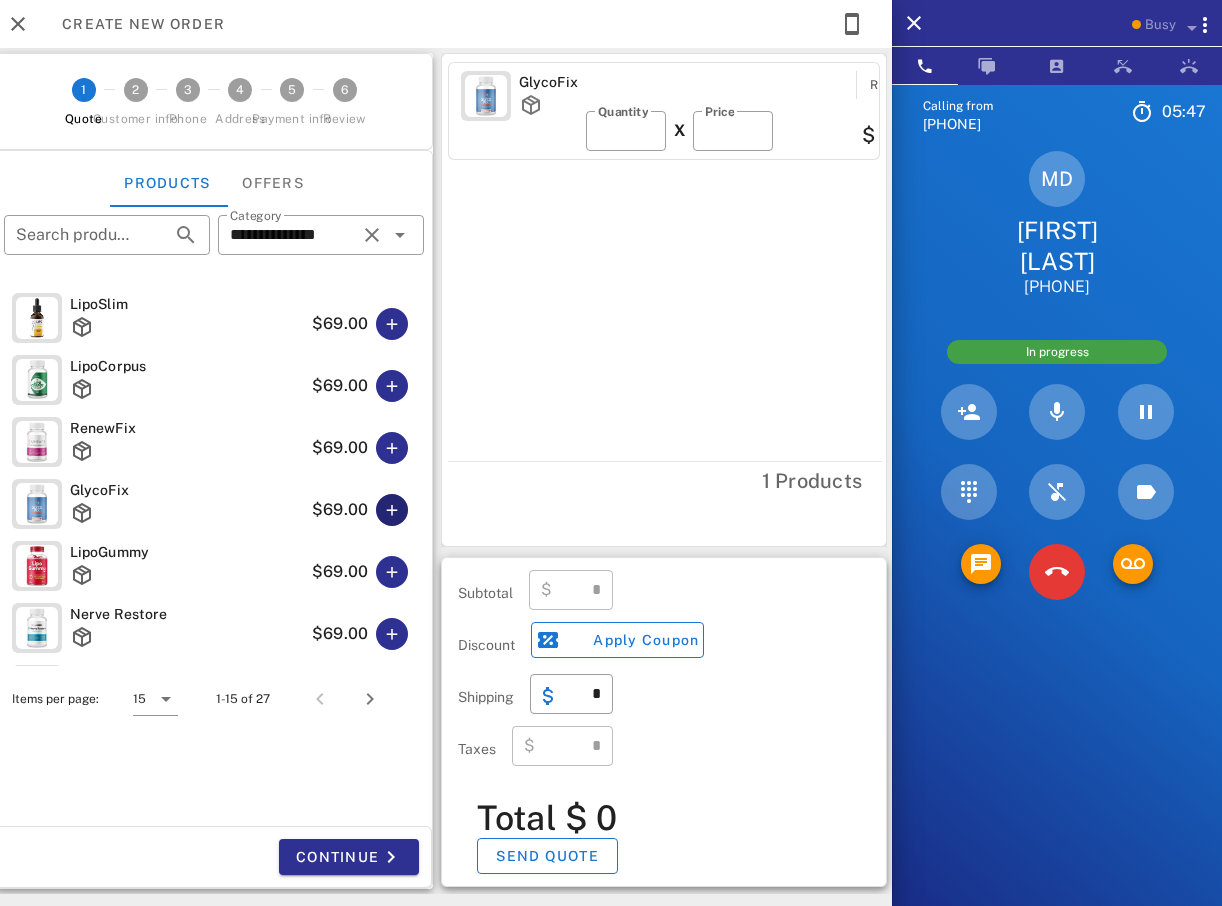 type on "*****" 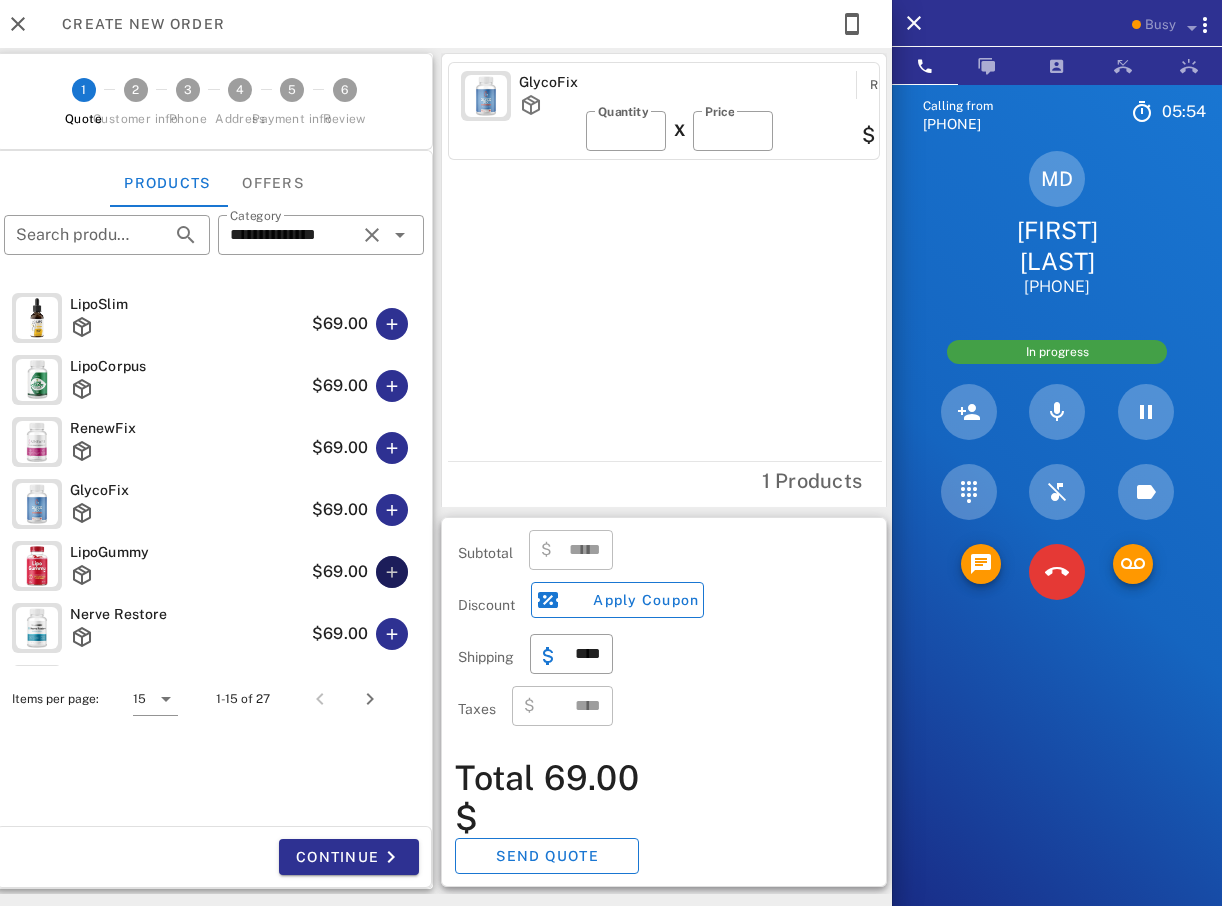 click at bounding box center [392, 572] 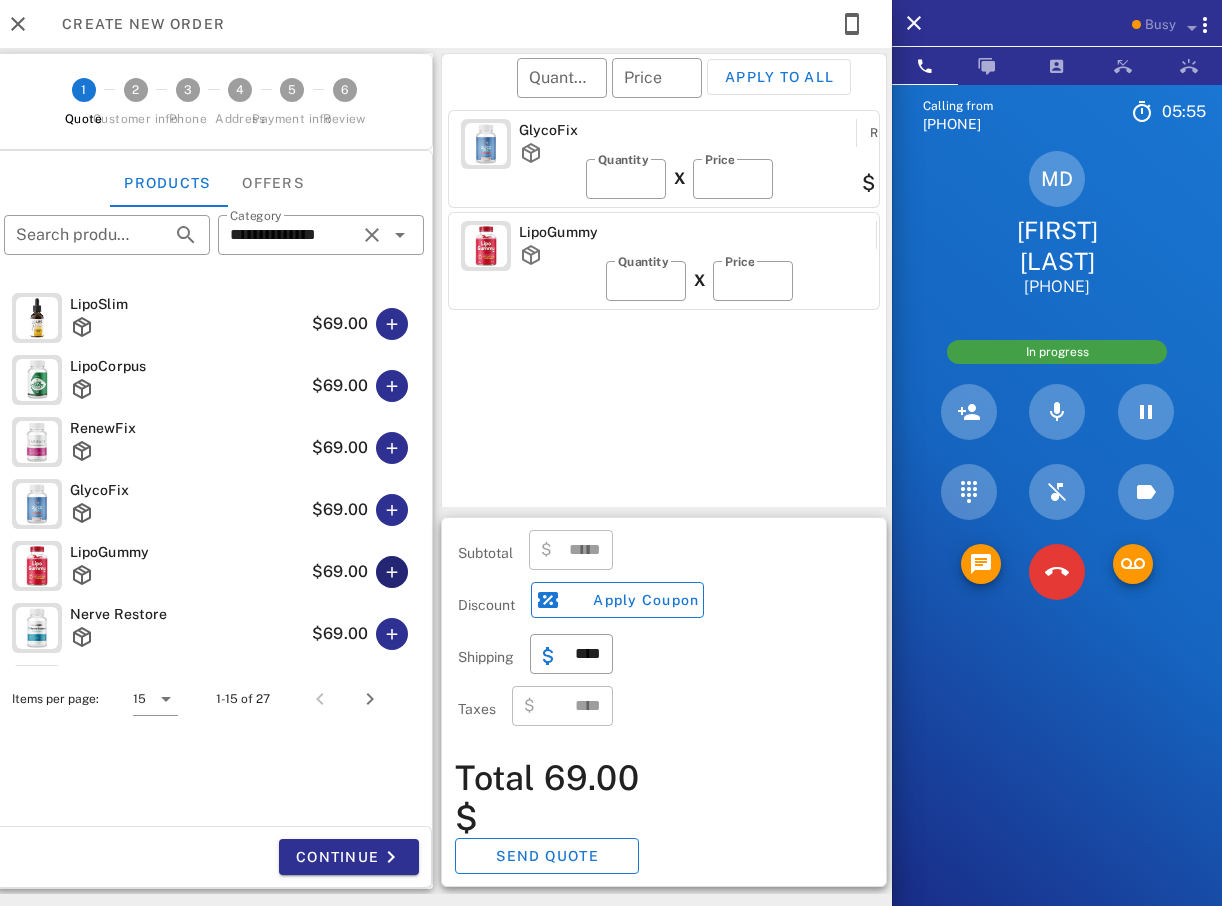 type on "******" 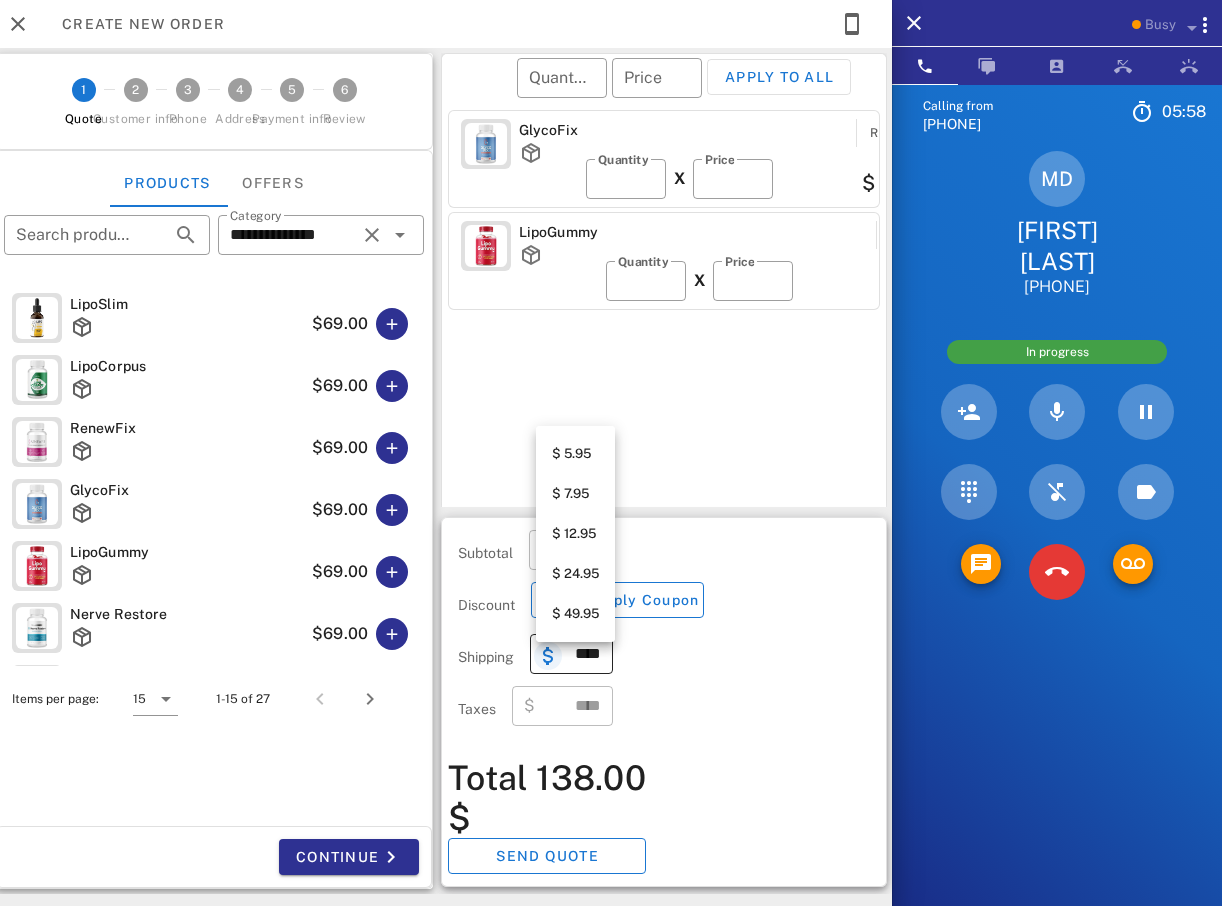click at bounding box center (548, 656) 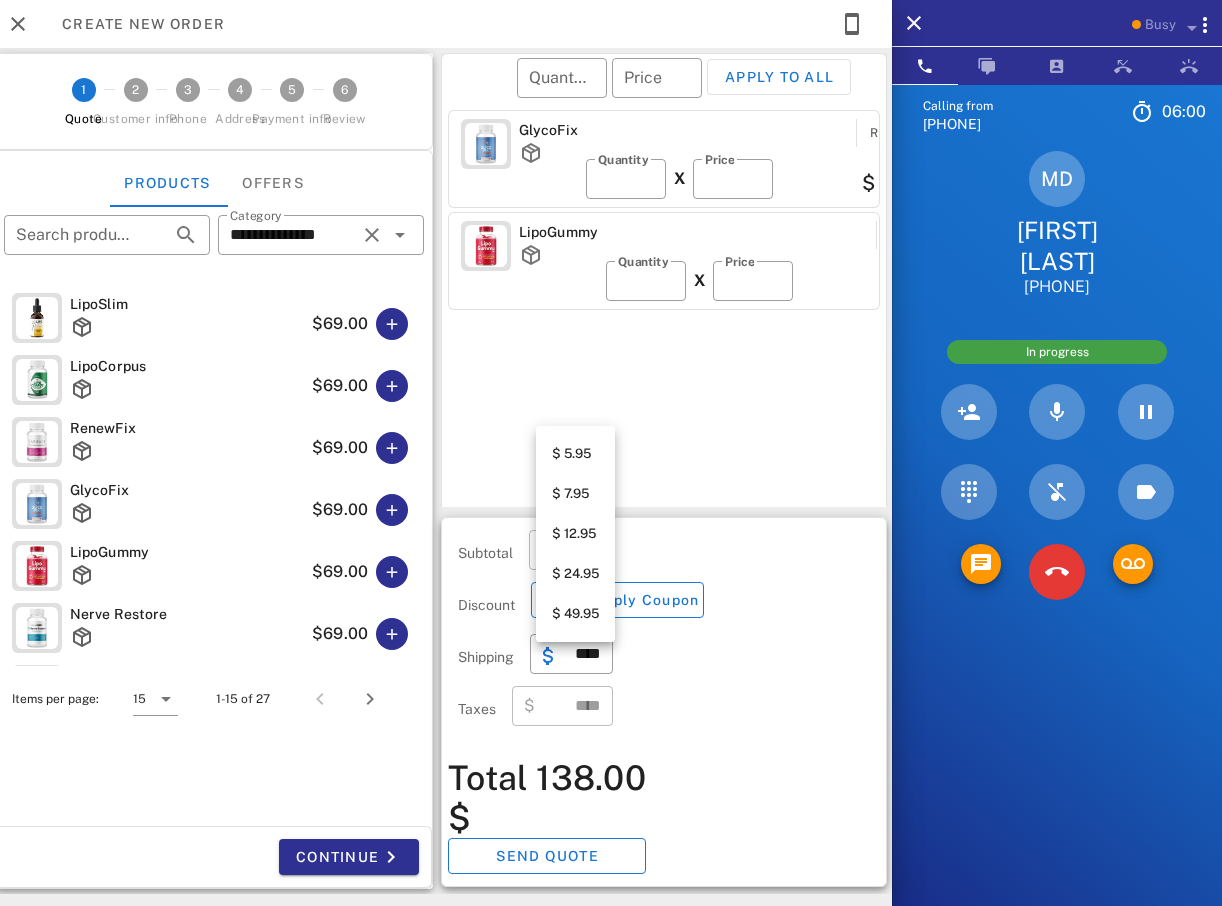 click on "$ 5.95" at bounding box center [575, 454] 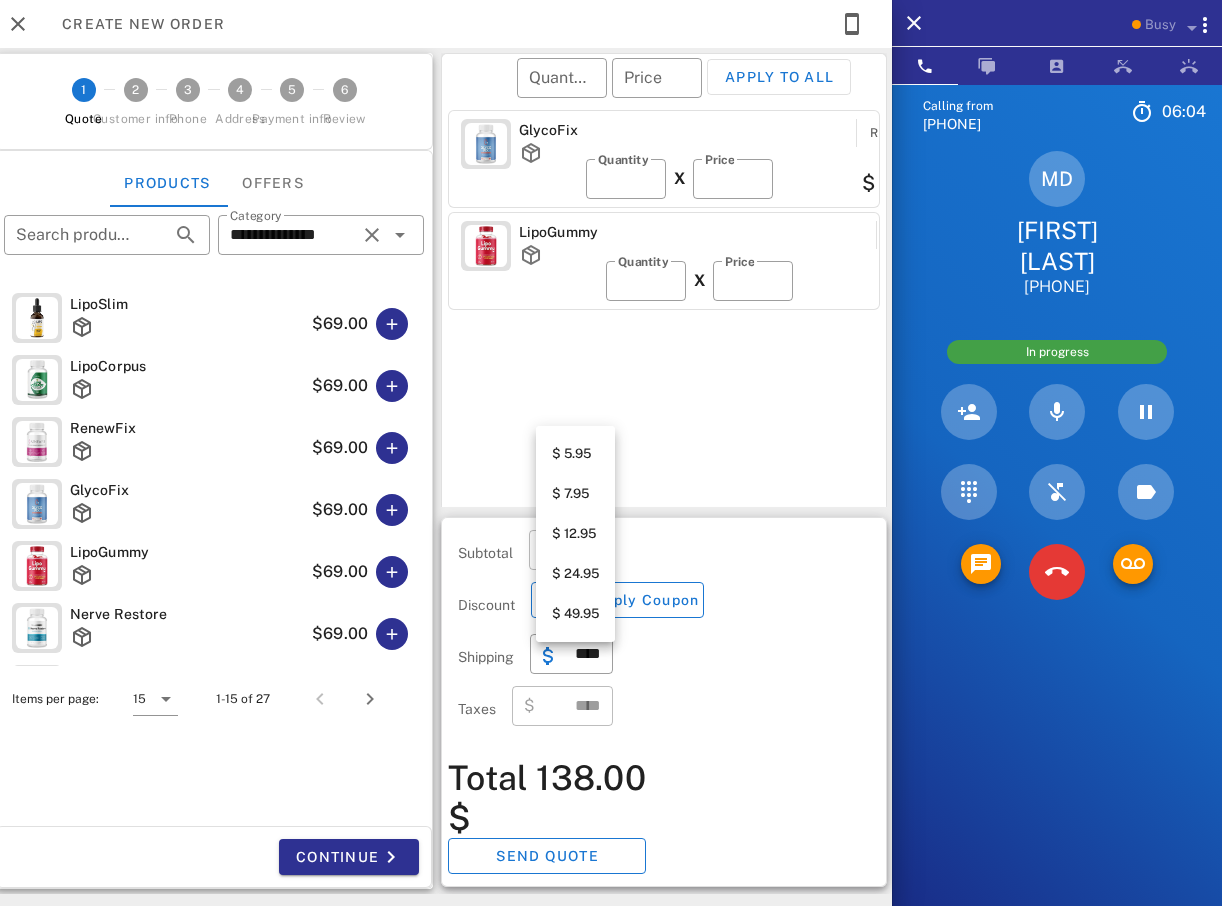 click on "$ 5.95" at bounding box center [575, 454] 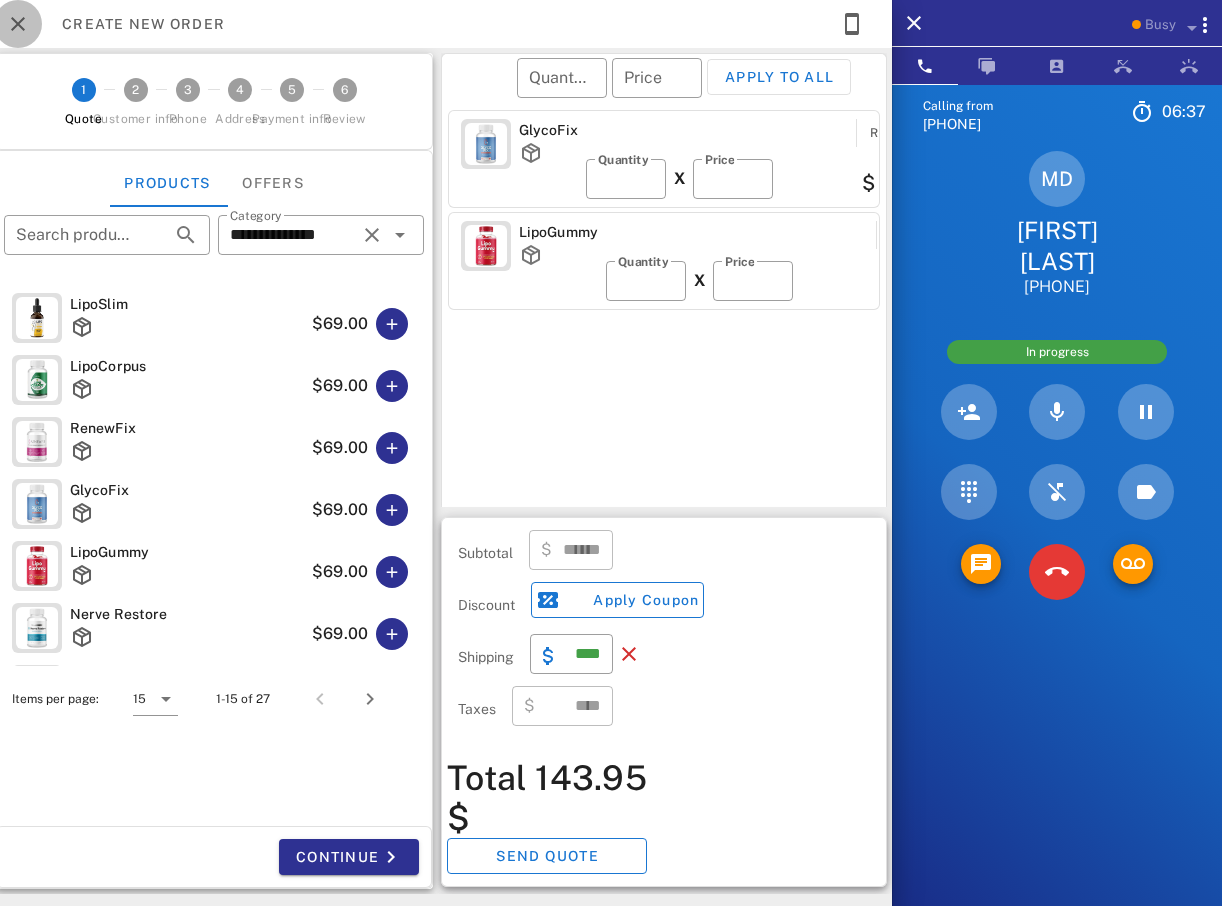 click at bounding box center [18, 24] 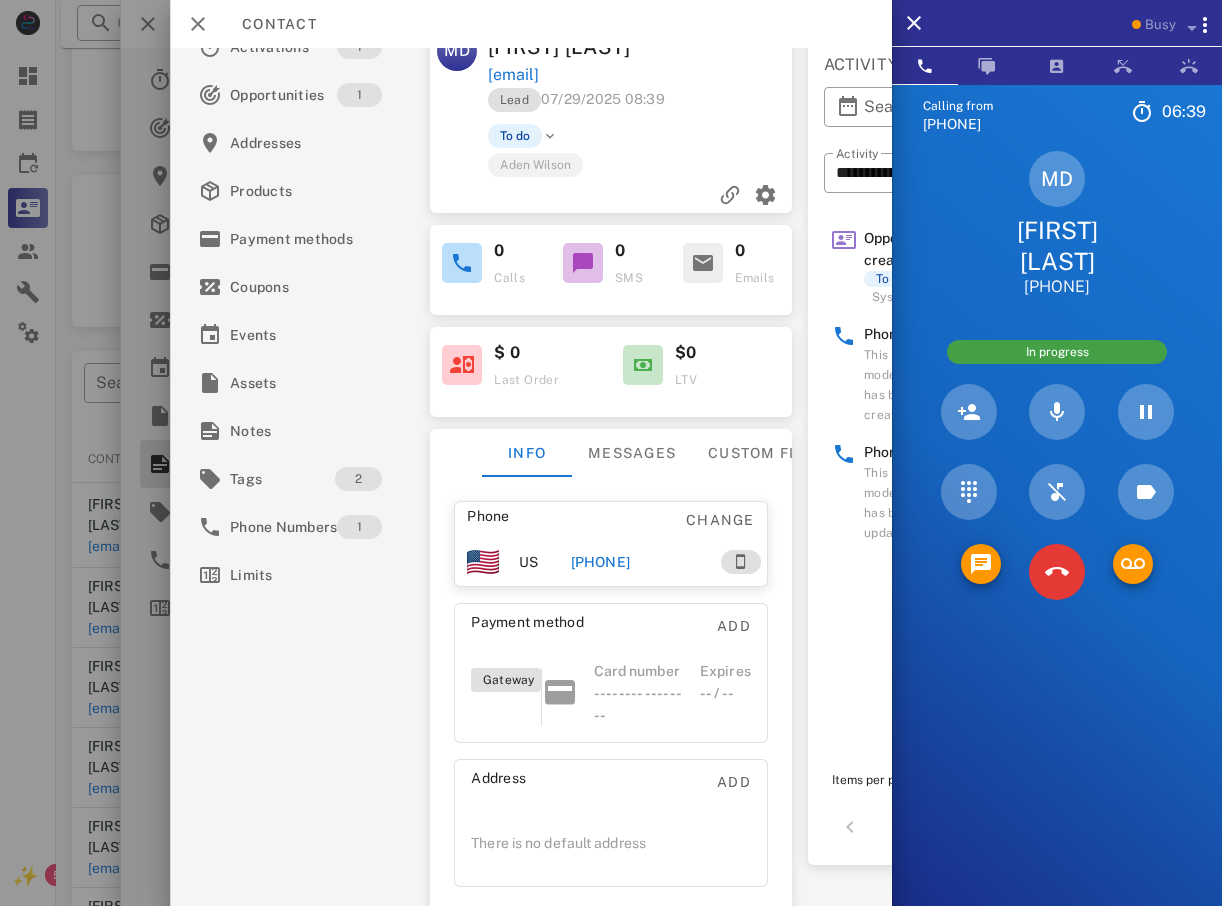 scroll, scrollTop: 48, scrollLeft: 0, axis: vertical 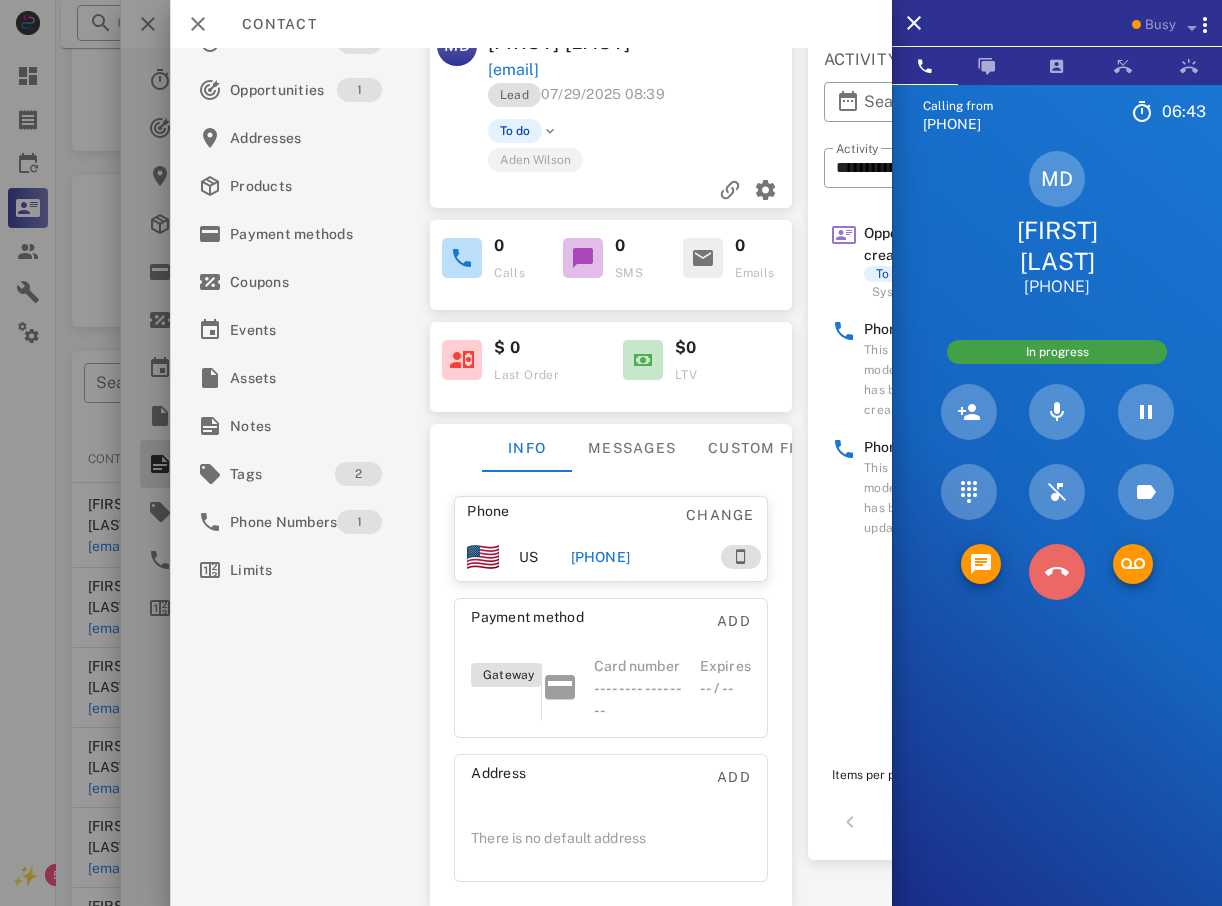 click at bounding box center [1057, 572] 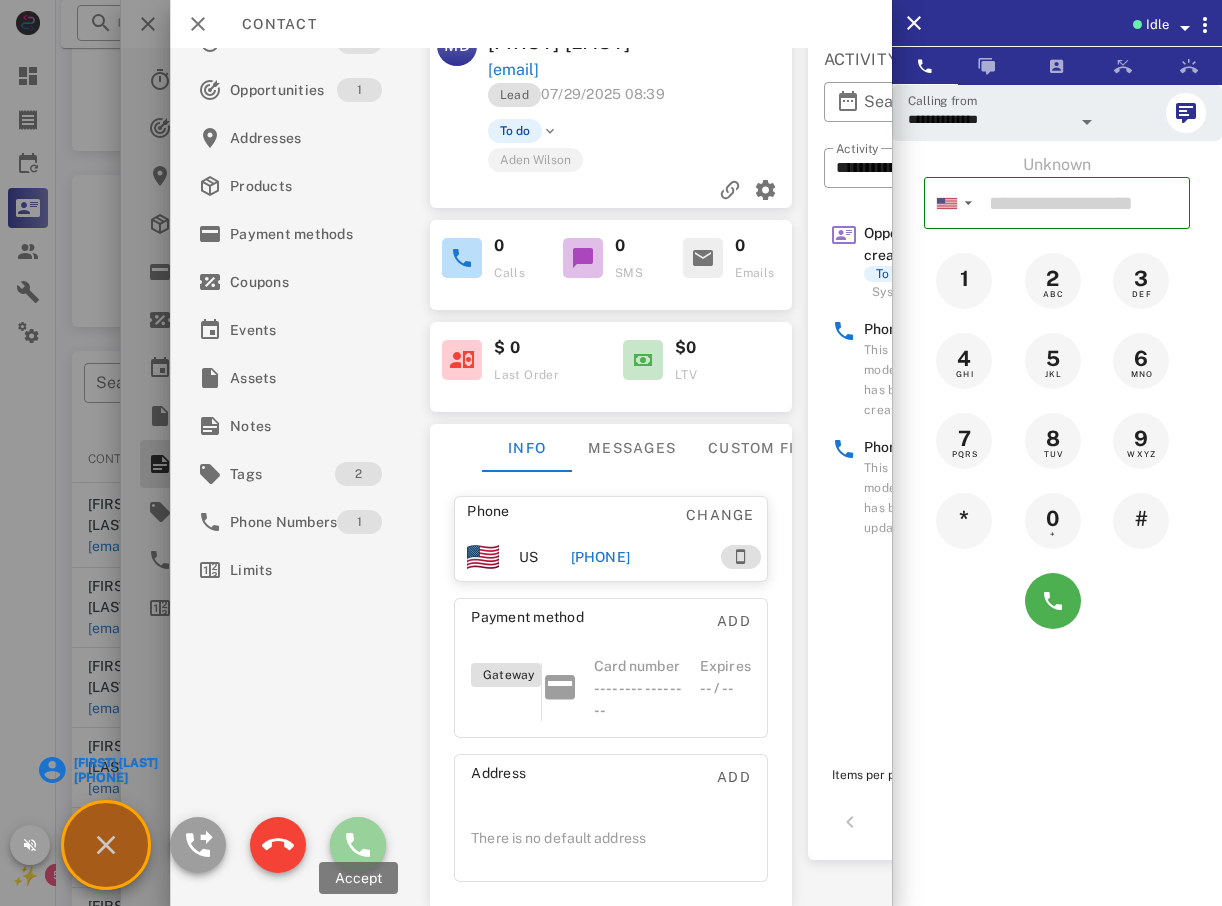 click at bounding box center [358, 845] 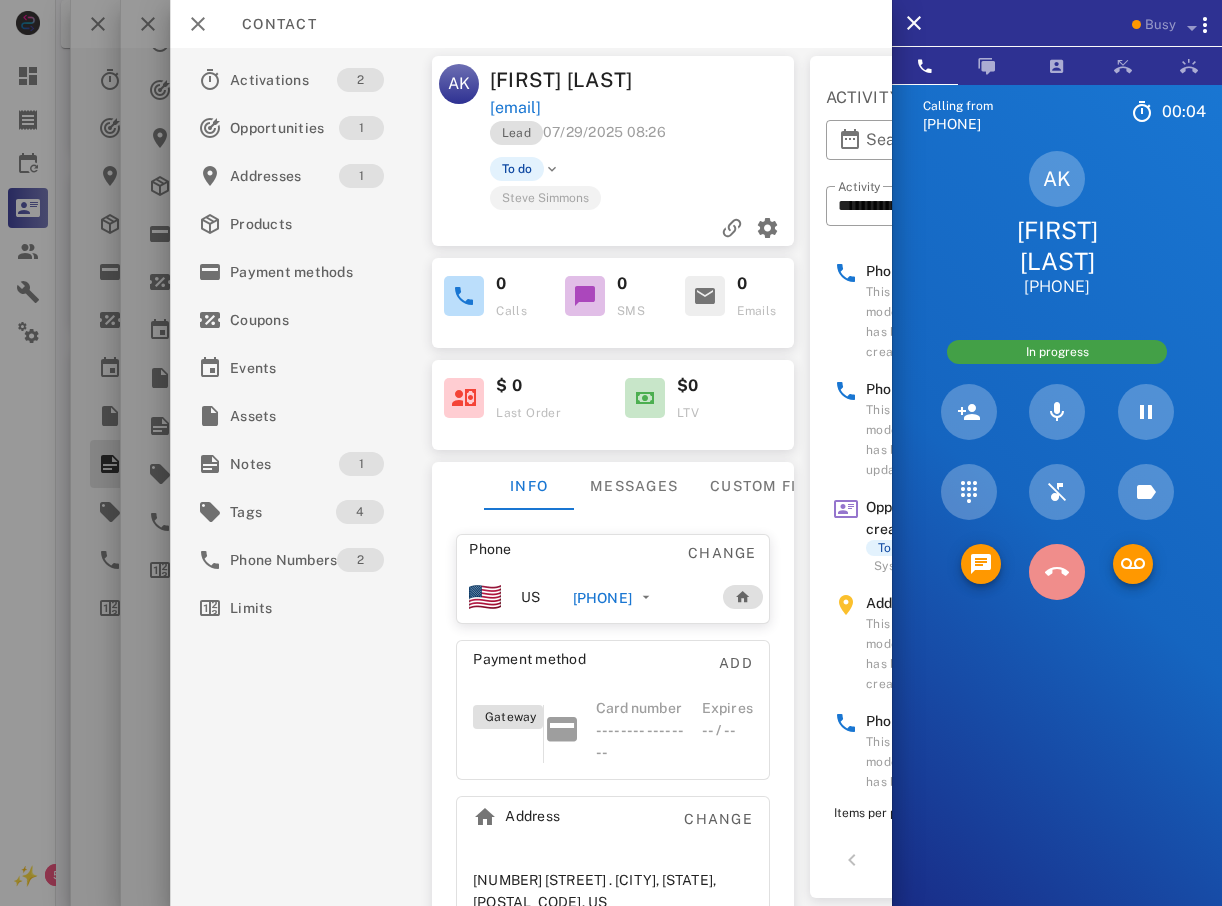 click at bounding box center [1057, 572] 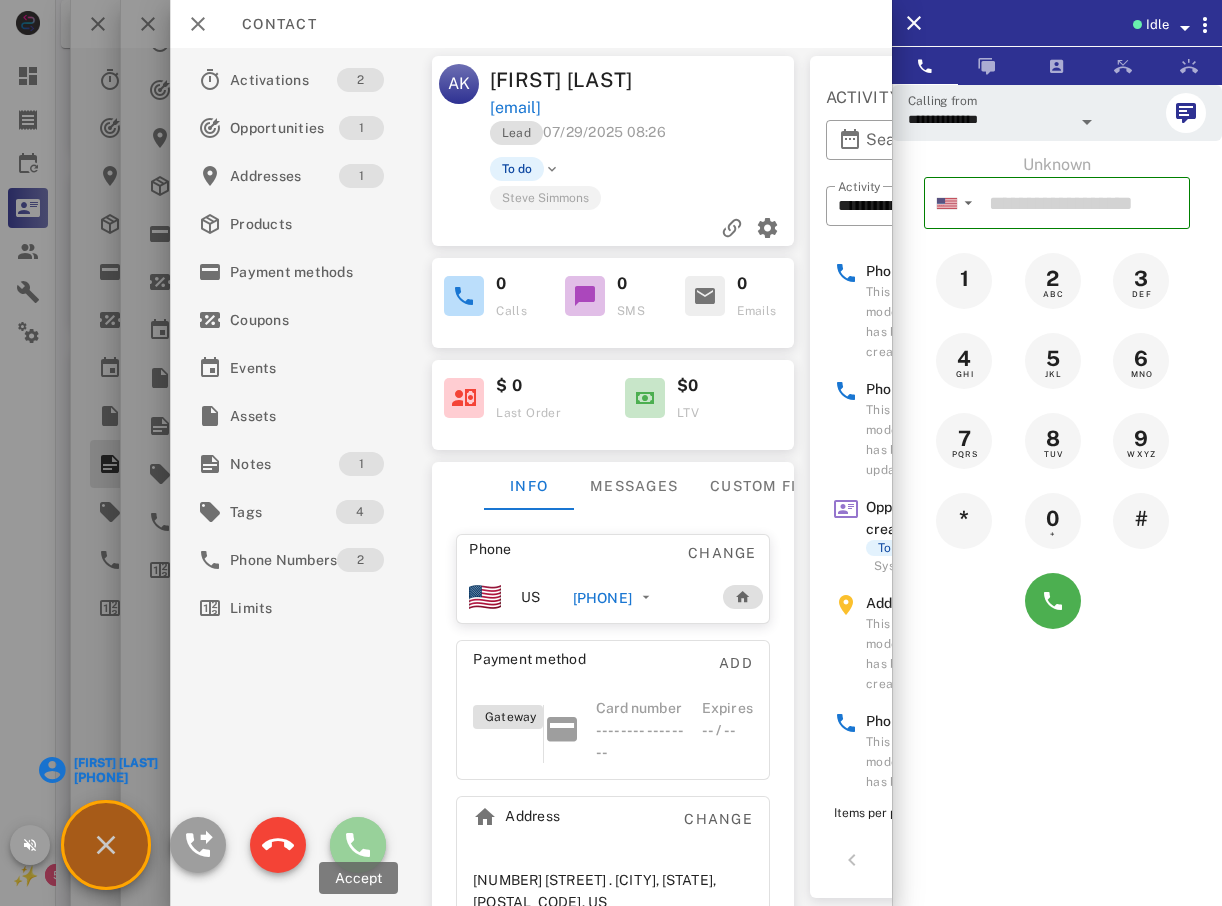 click at bounding box center (358, 845) 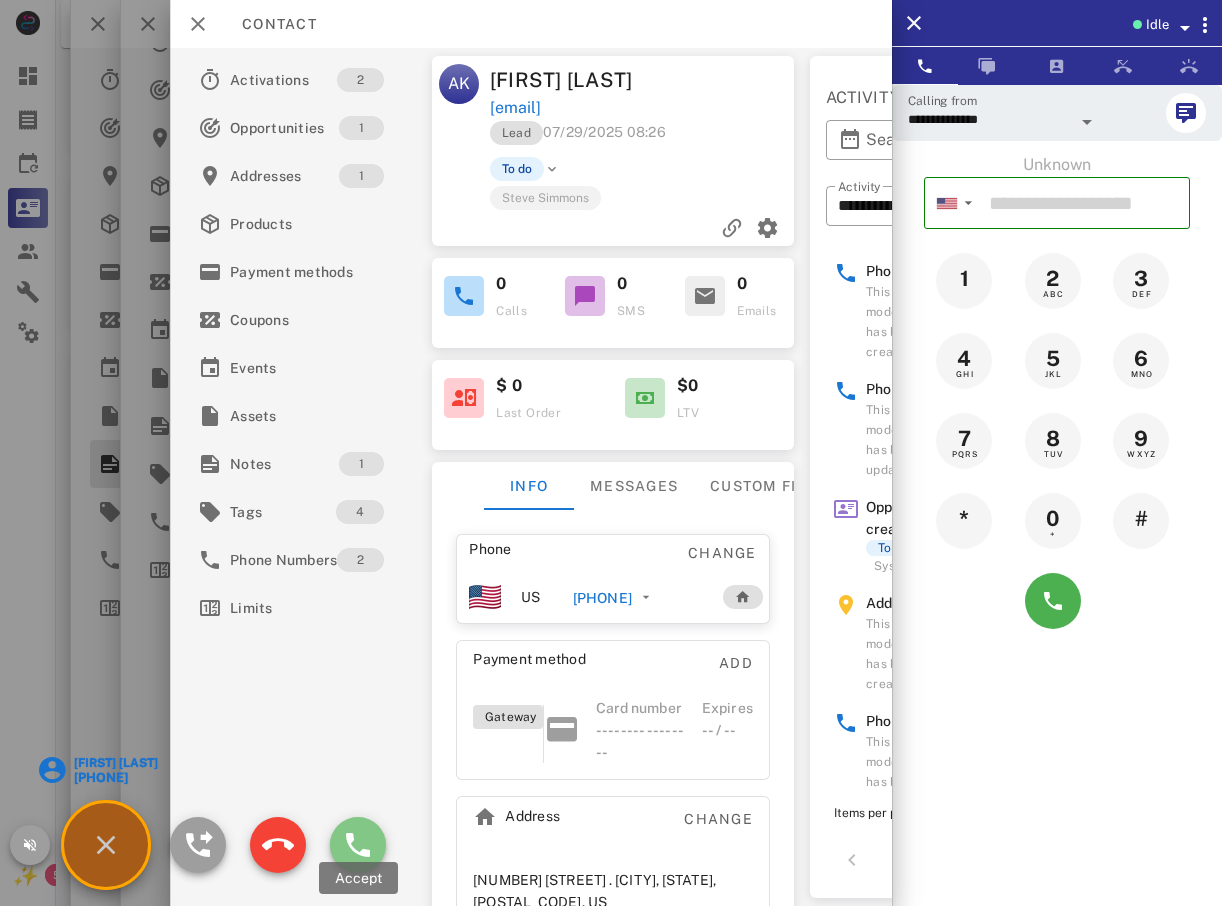 type on "**********" 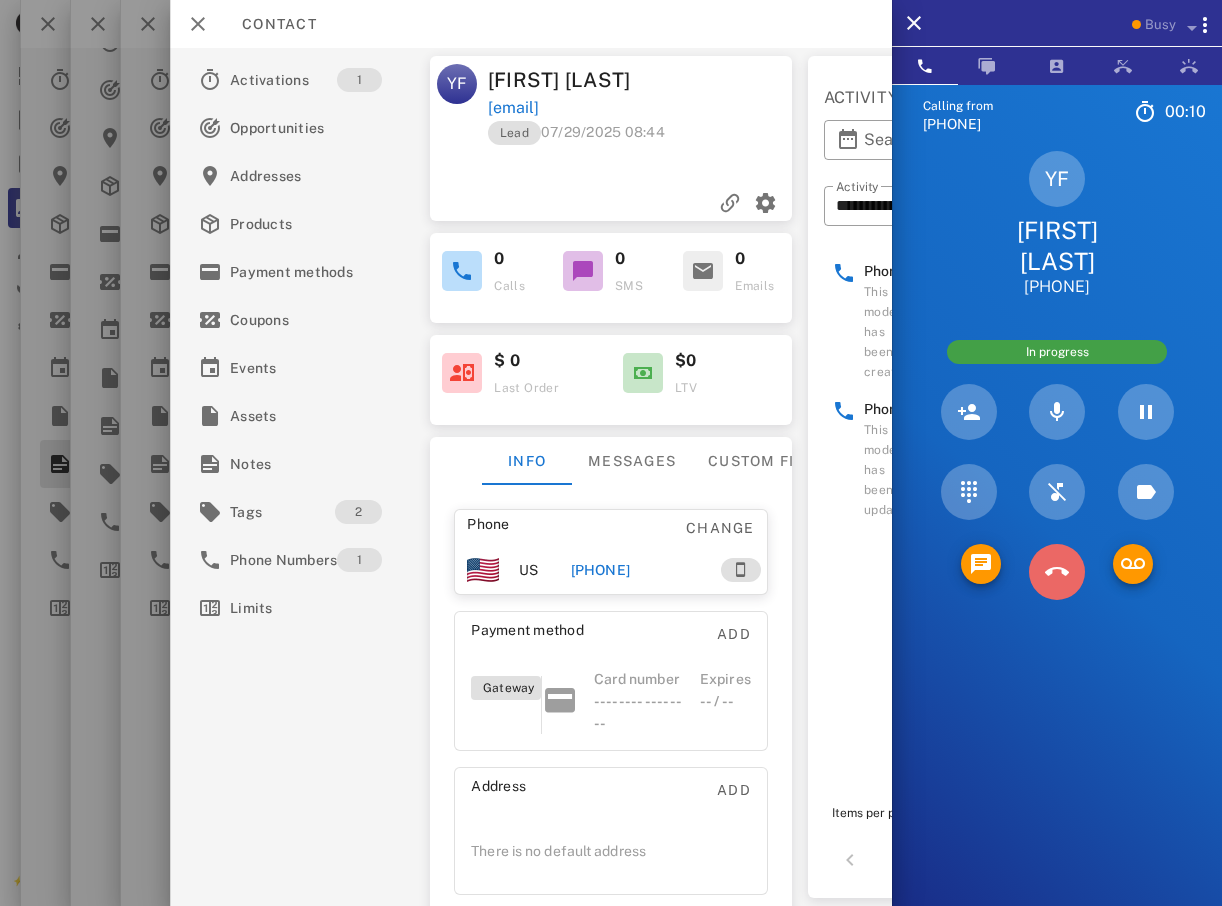 click at bounding box center [1057, 572] 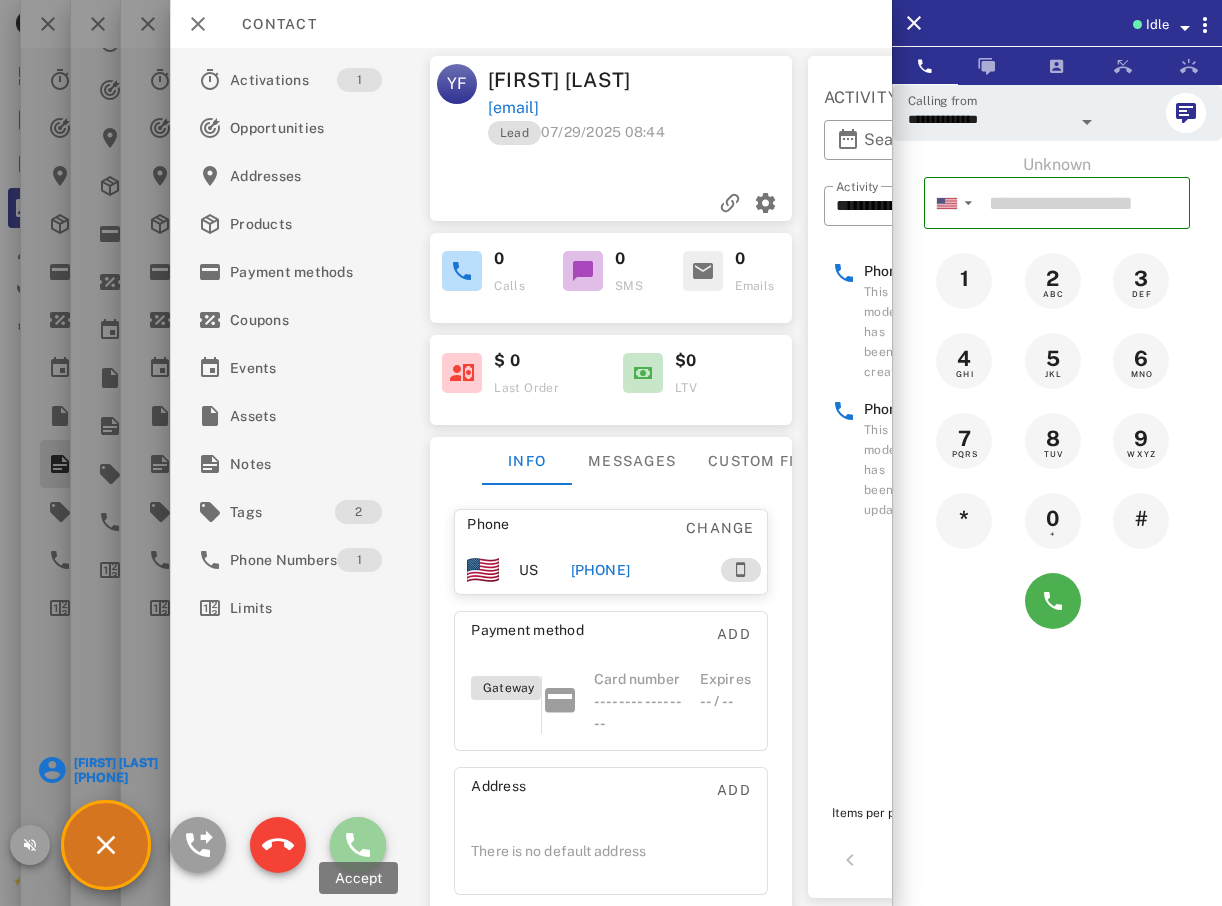 click at bounding box center [358, 845] 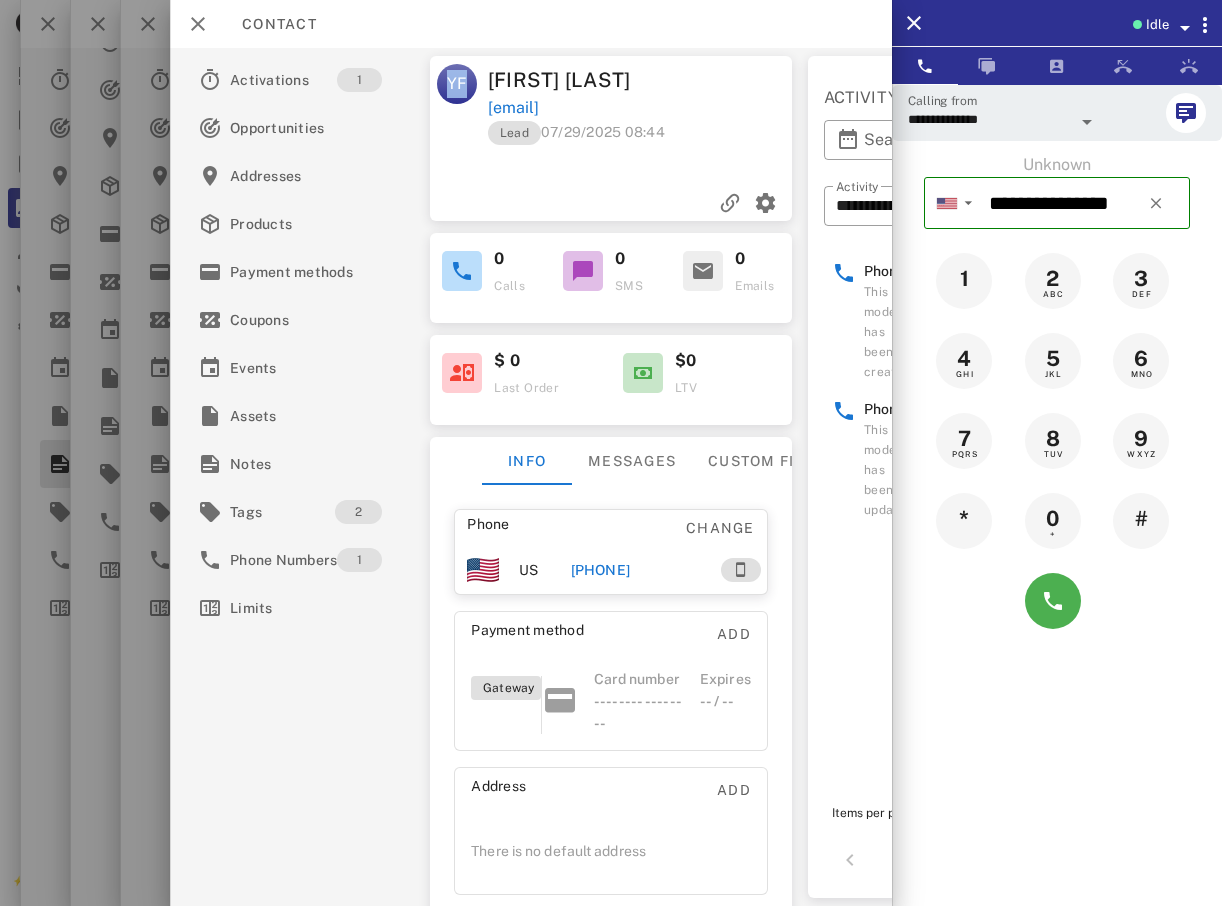 click on "Activations  1  Opportunities Addresses Products Payment methods Coupons Events Assets Notes Tags  2  Phone Numbers  1  Limits" at bounding box center (302, 477) 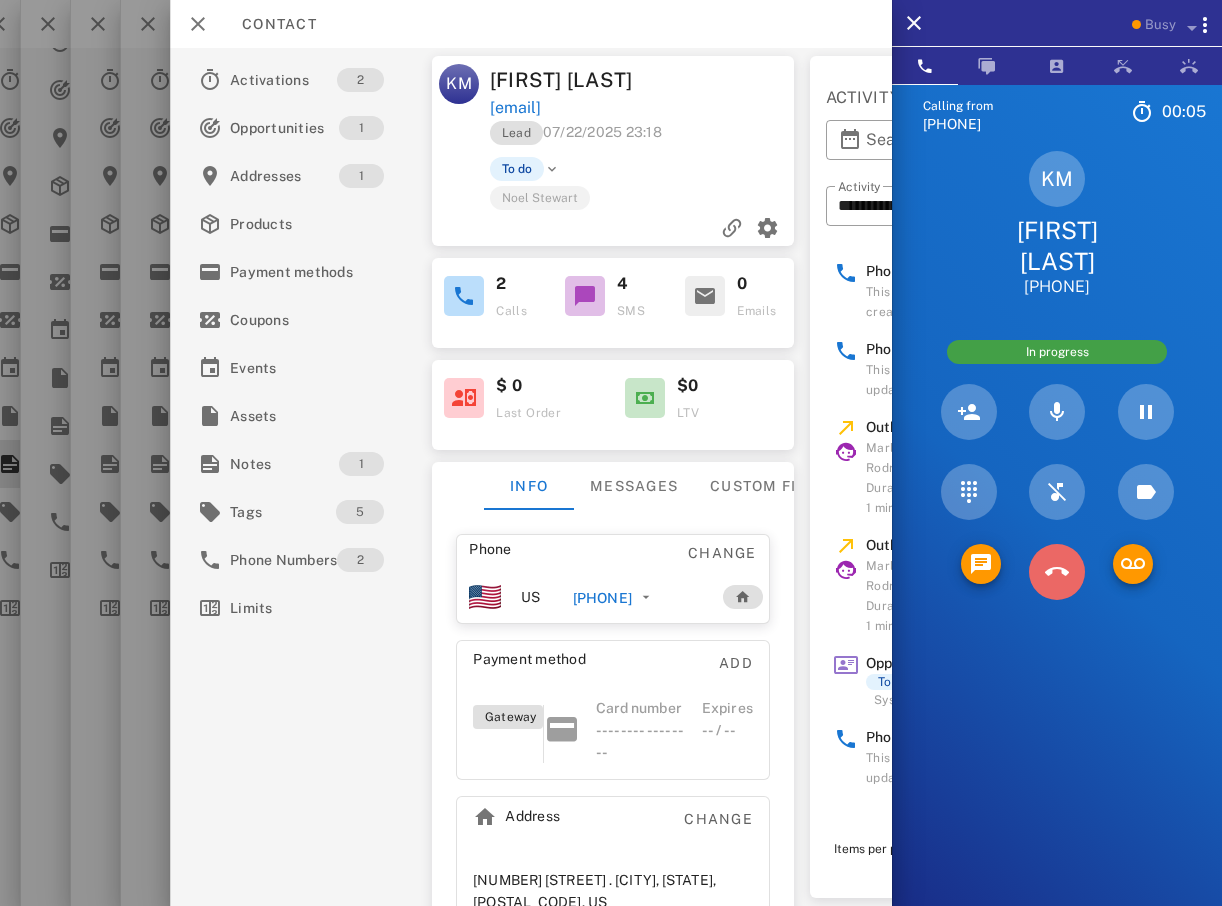 click at bounding box center [1057, 572] 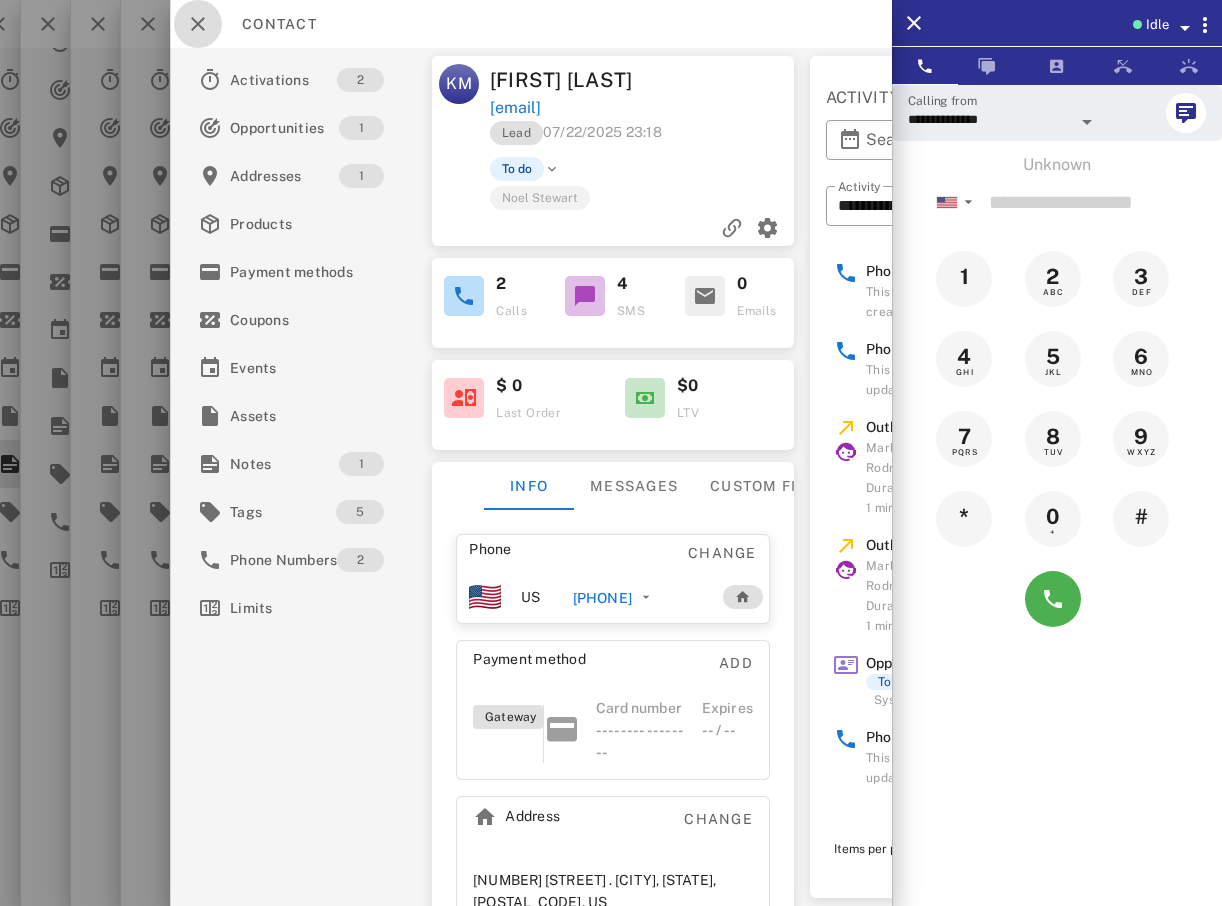click at bounding box center [198, 24] 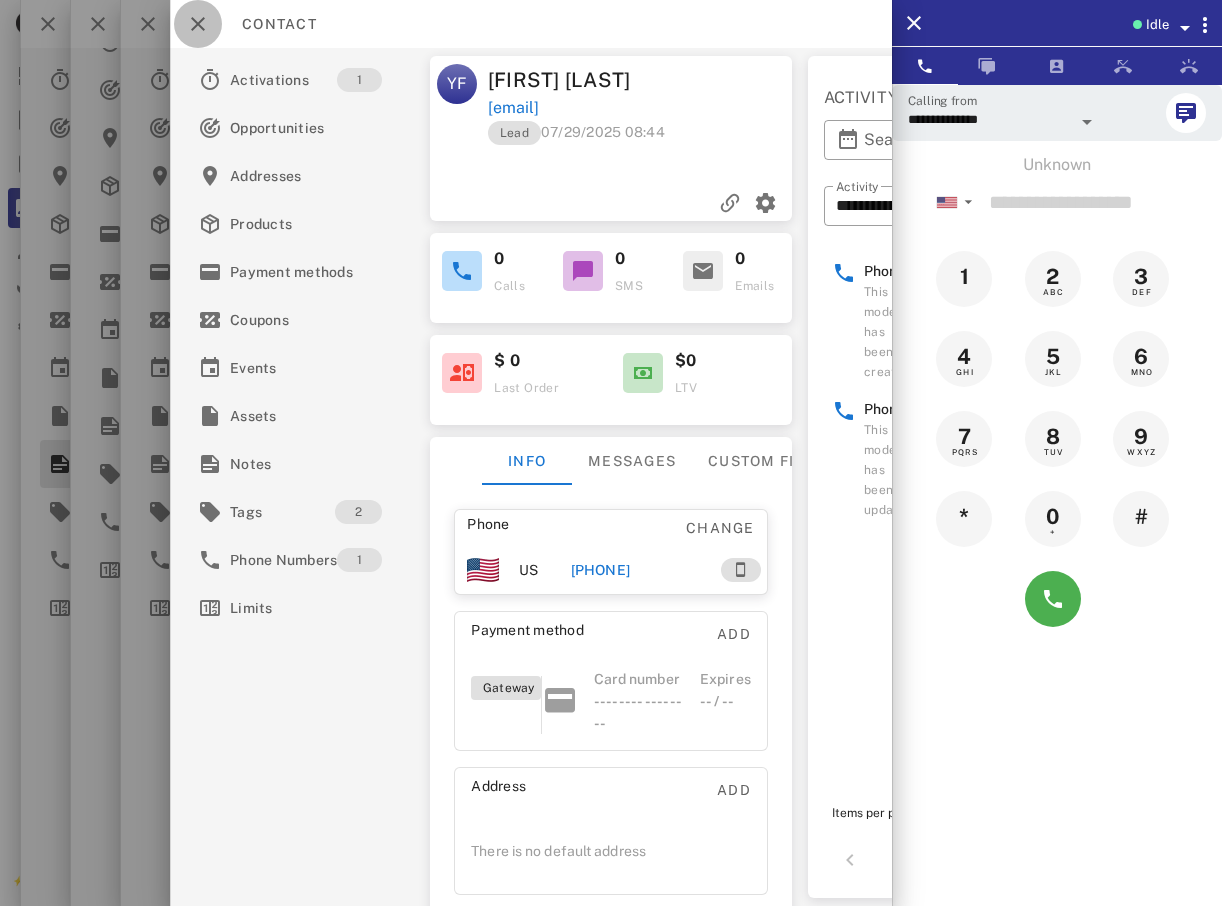 click at bounding box center [198, 24] 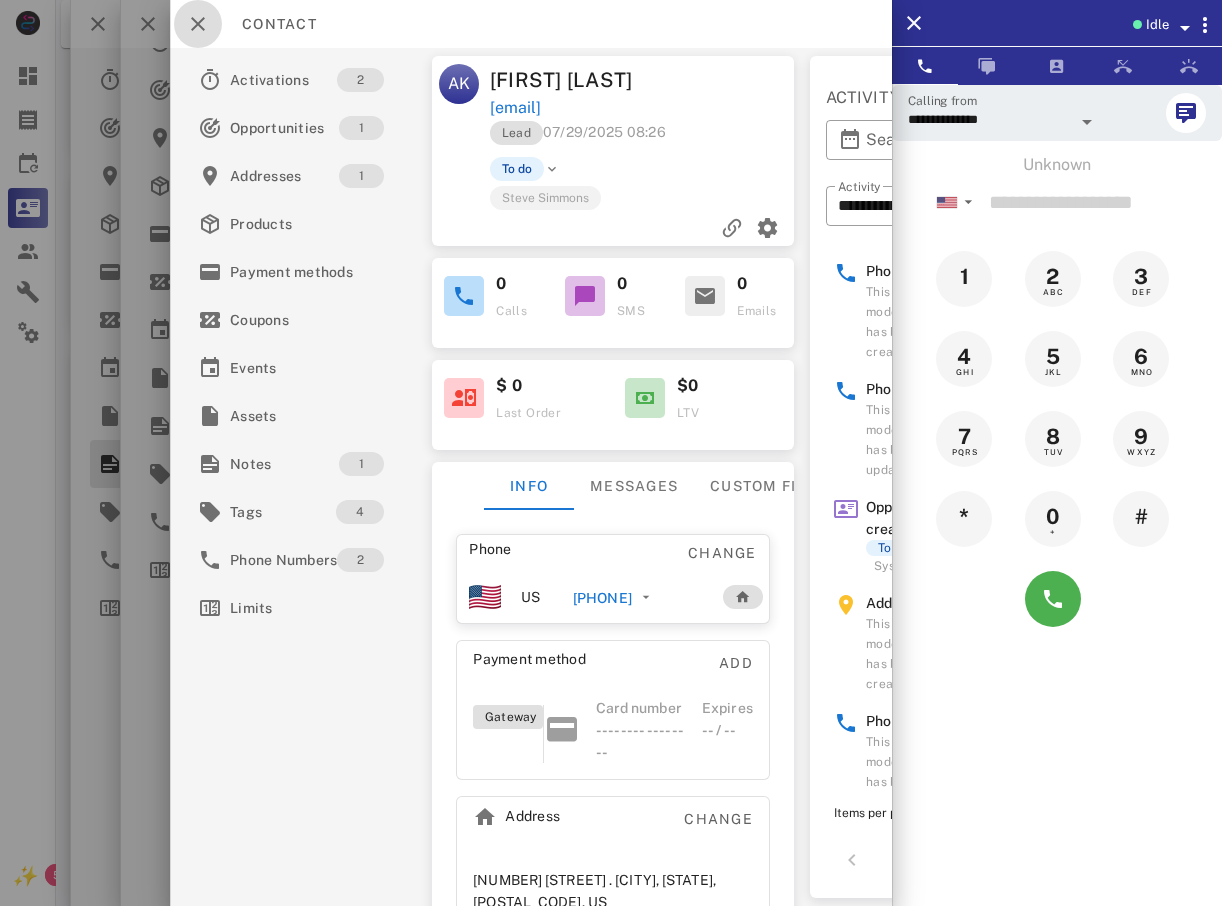 click at bounding box center [198, 24] 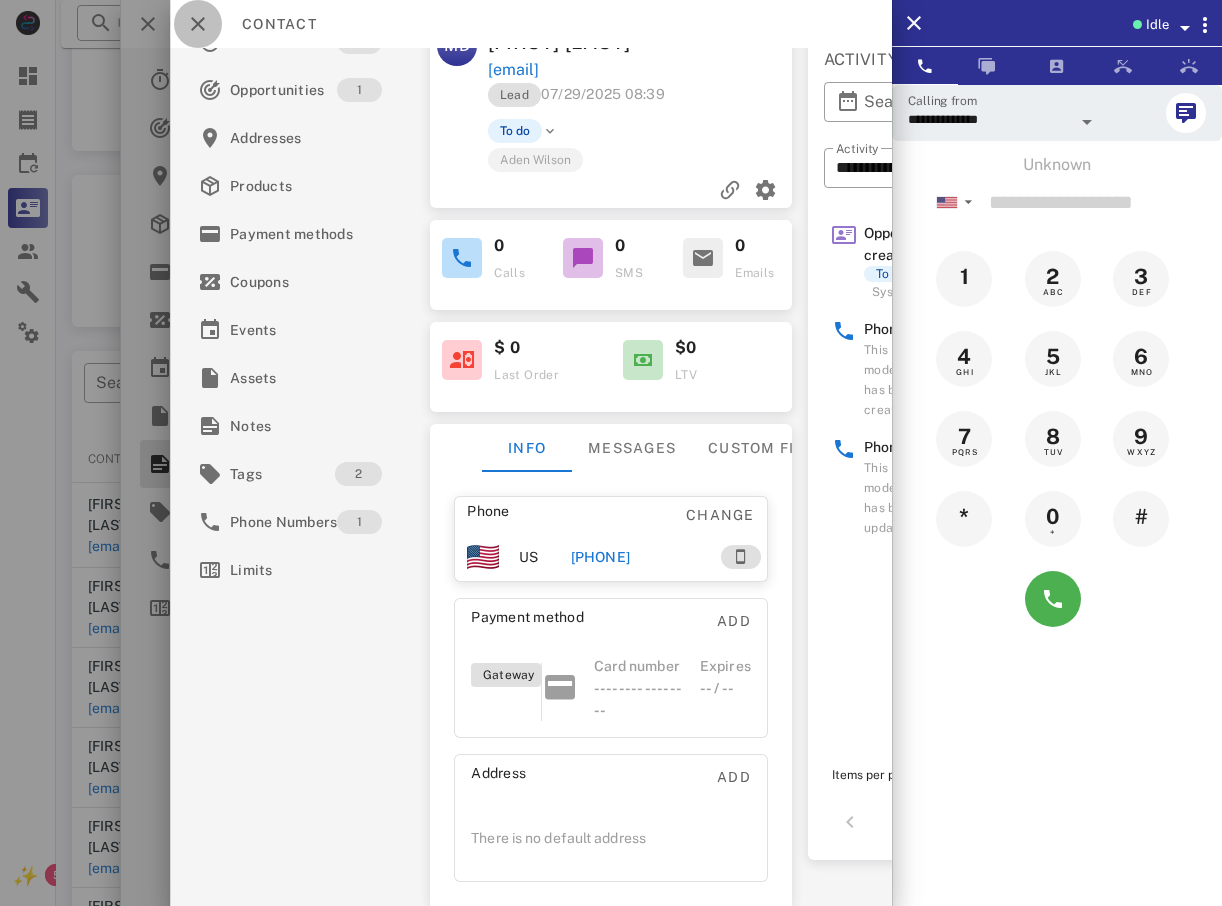 click at bounding box center (198, 24) 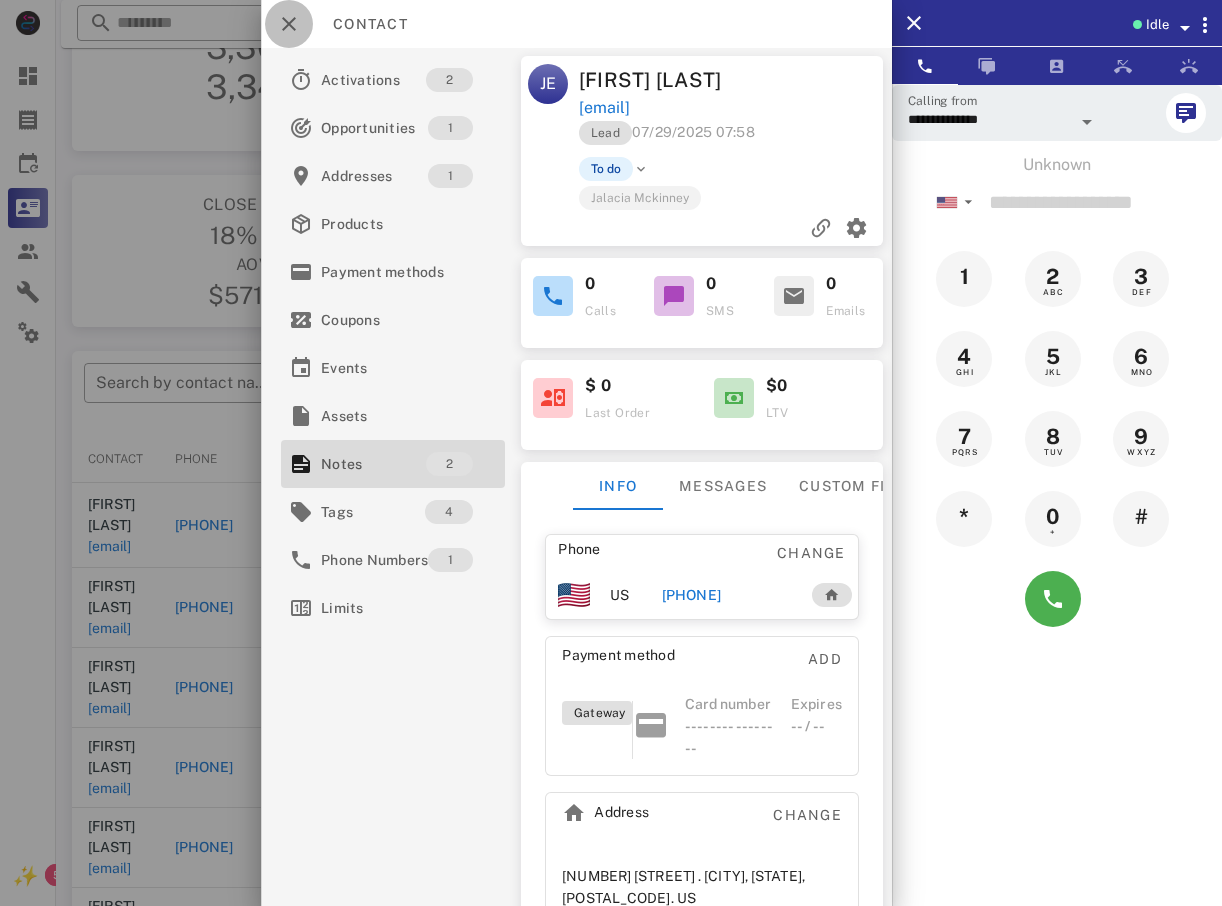 click at bounding box center [289, 24] 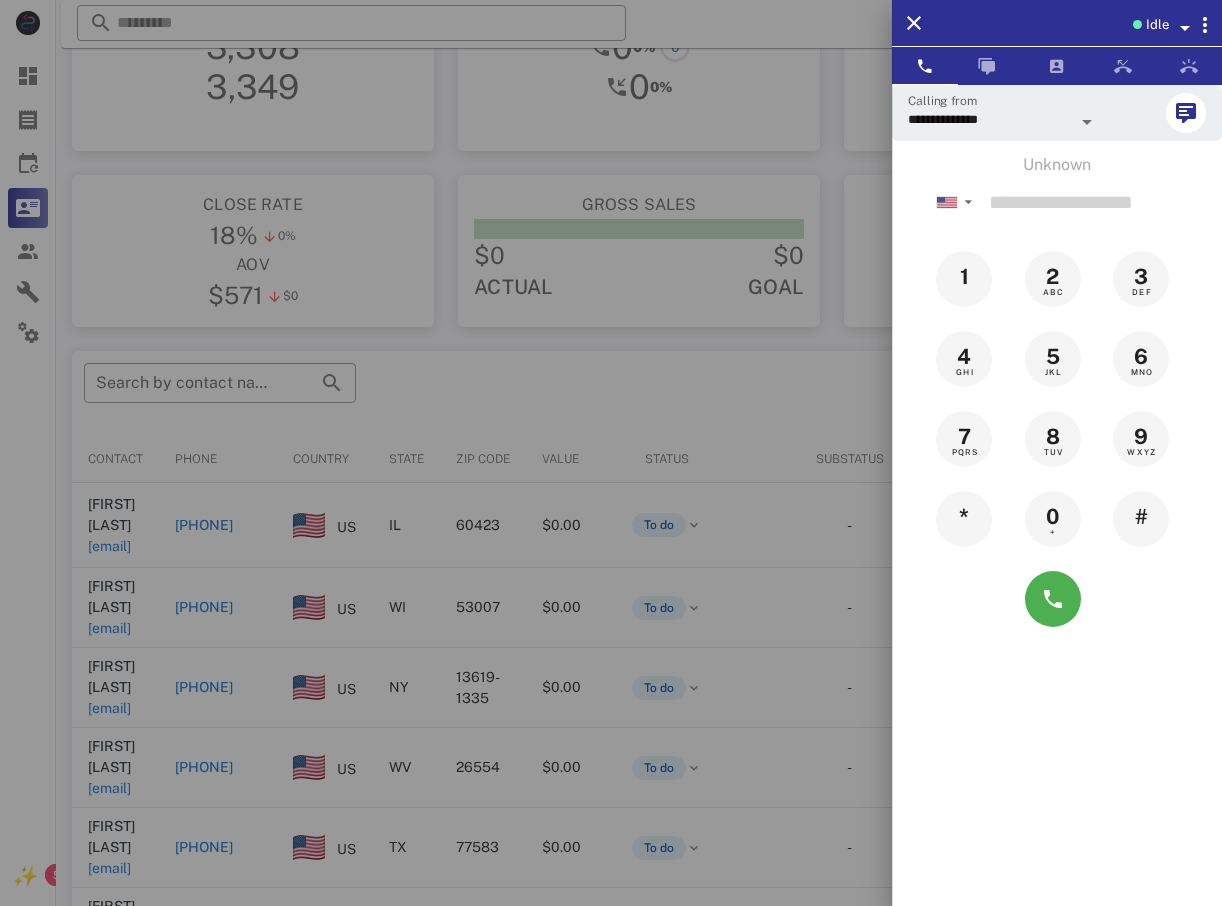 click at bounding box center [611, 453] 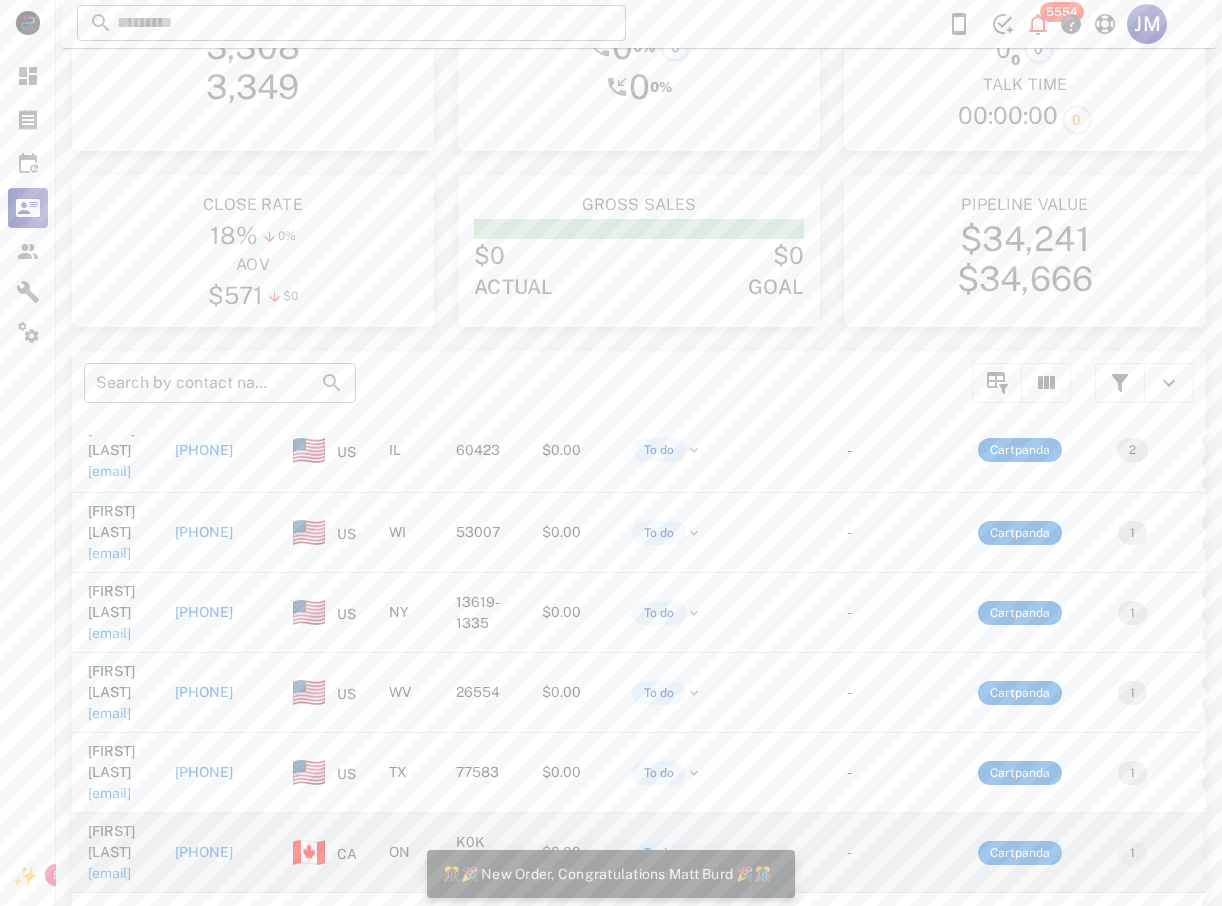 scroll, scrollTop: 79, scrollLeft: 0, axis: vertical 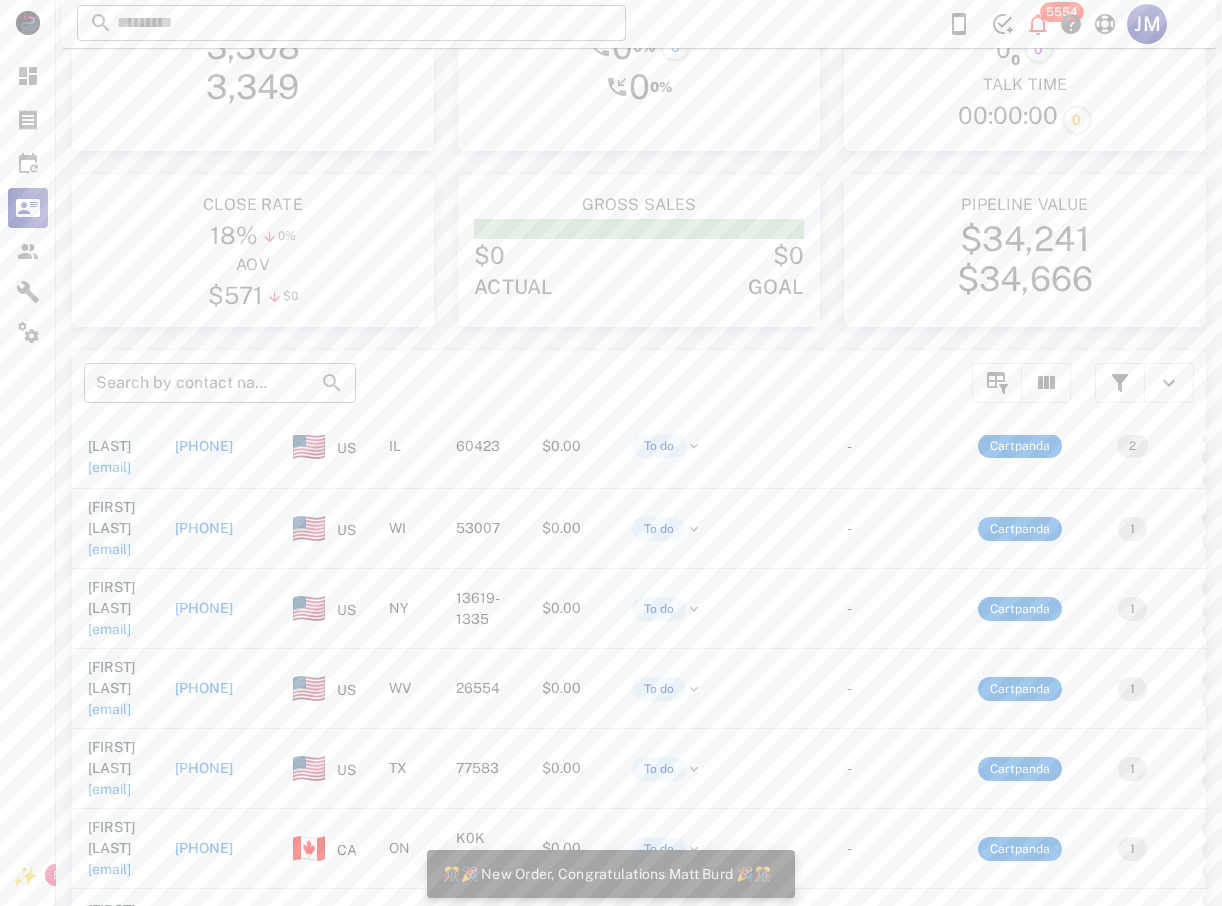 click on "[PHONE]" at bounding box center (204, 848) 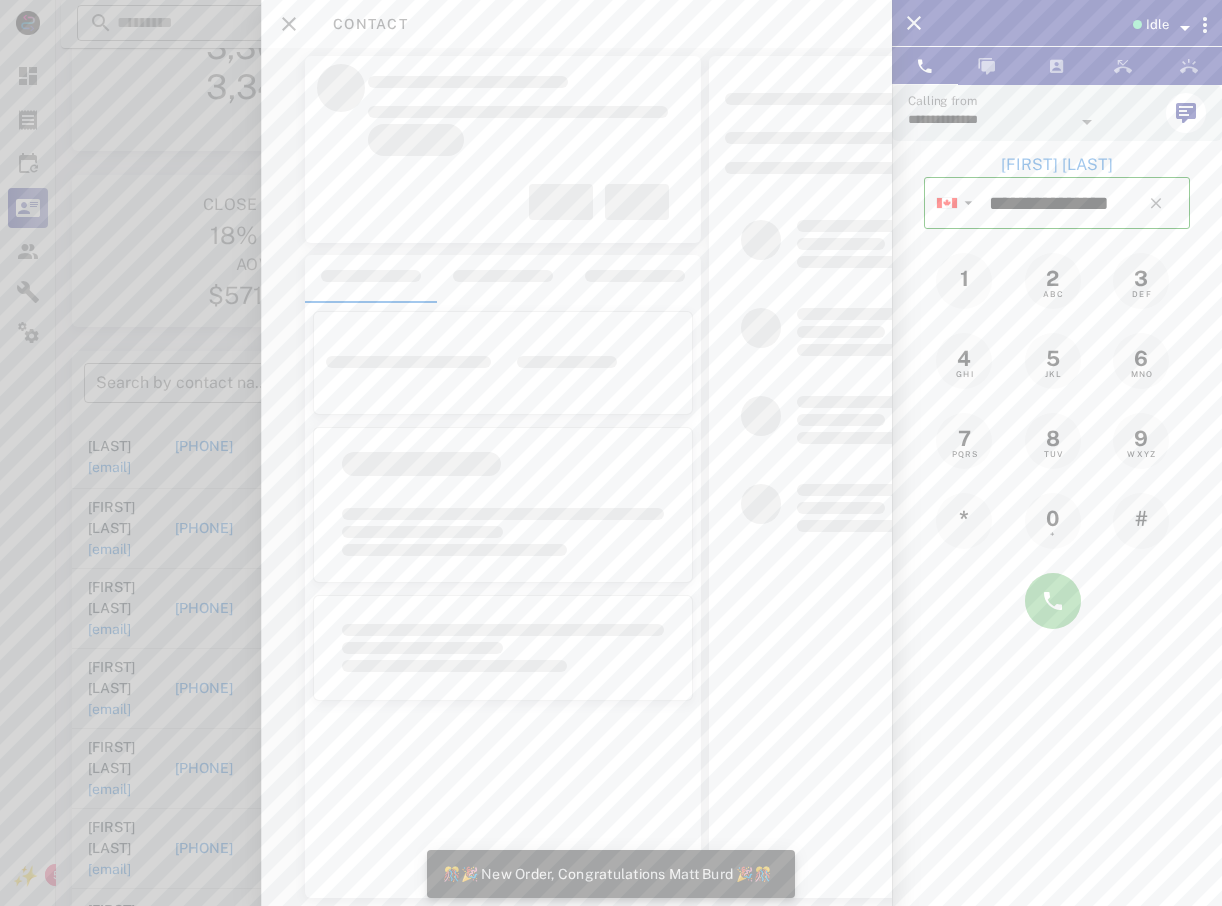 click at bounding box center [1053, 601] 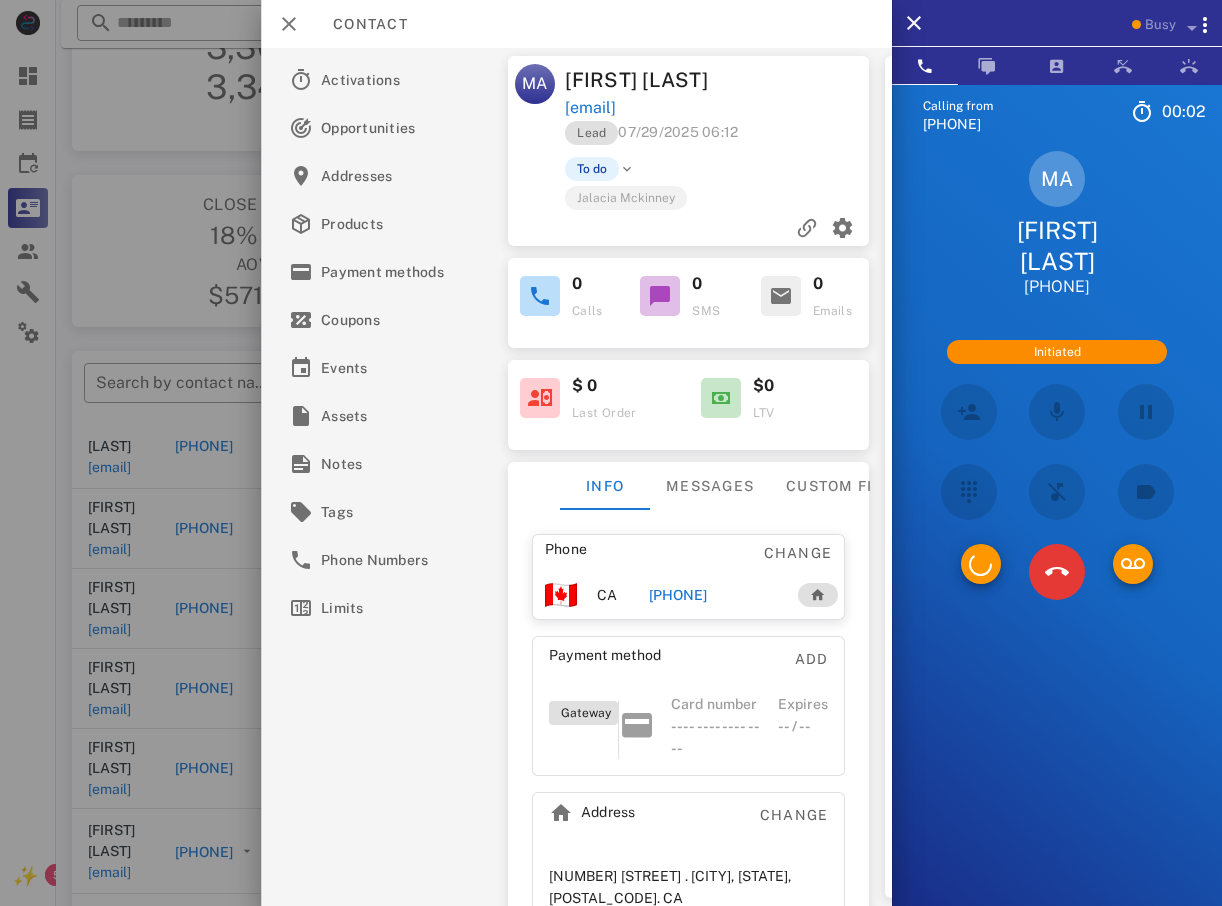 scroll, scrollTop: 15, scrollLeft: 0, axis: vertical 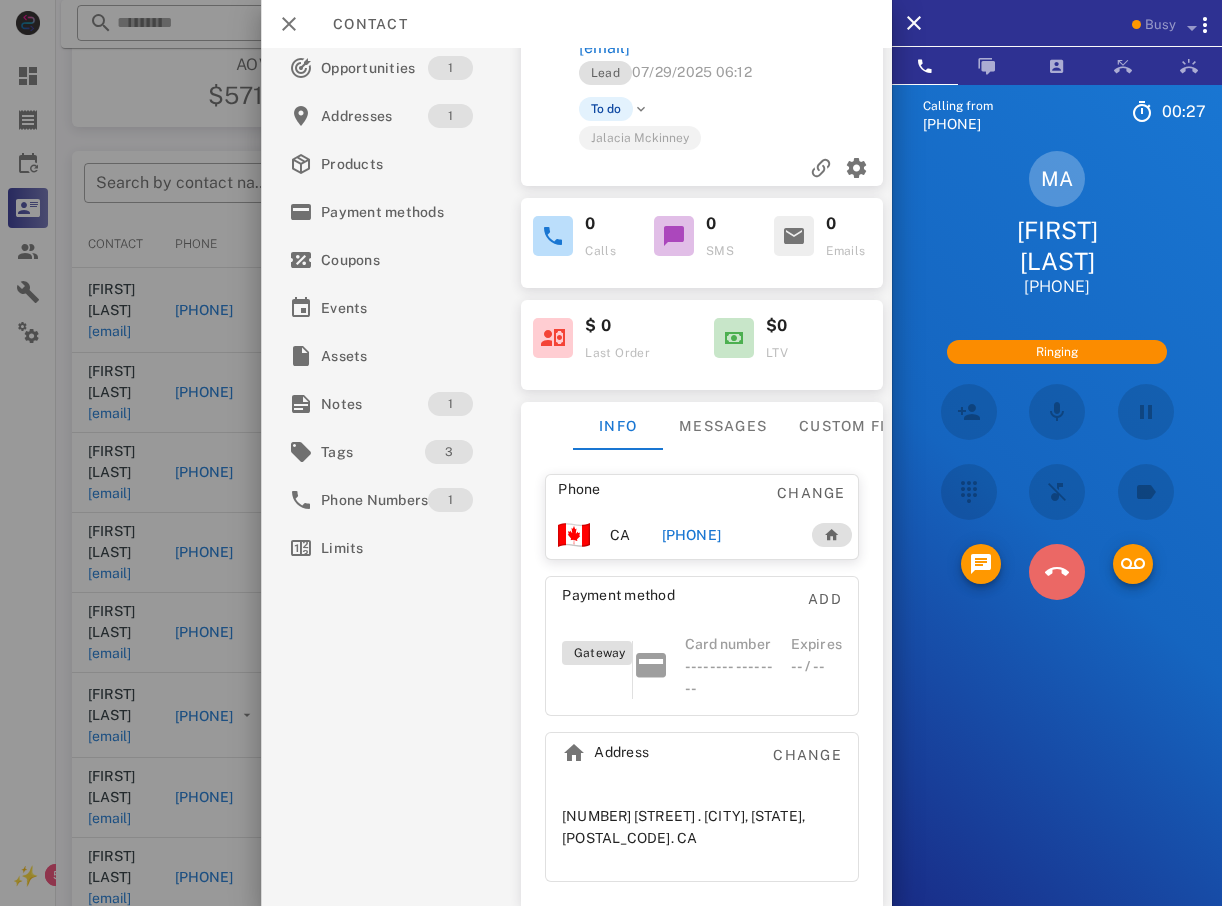 drag, startPoint x: 1073, startPoint y: 541, endPoint x: 1061, endPoint y: 542, distance: 12.0415945 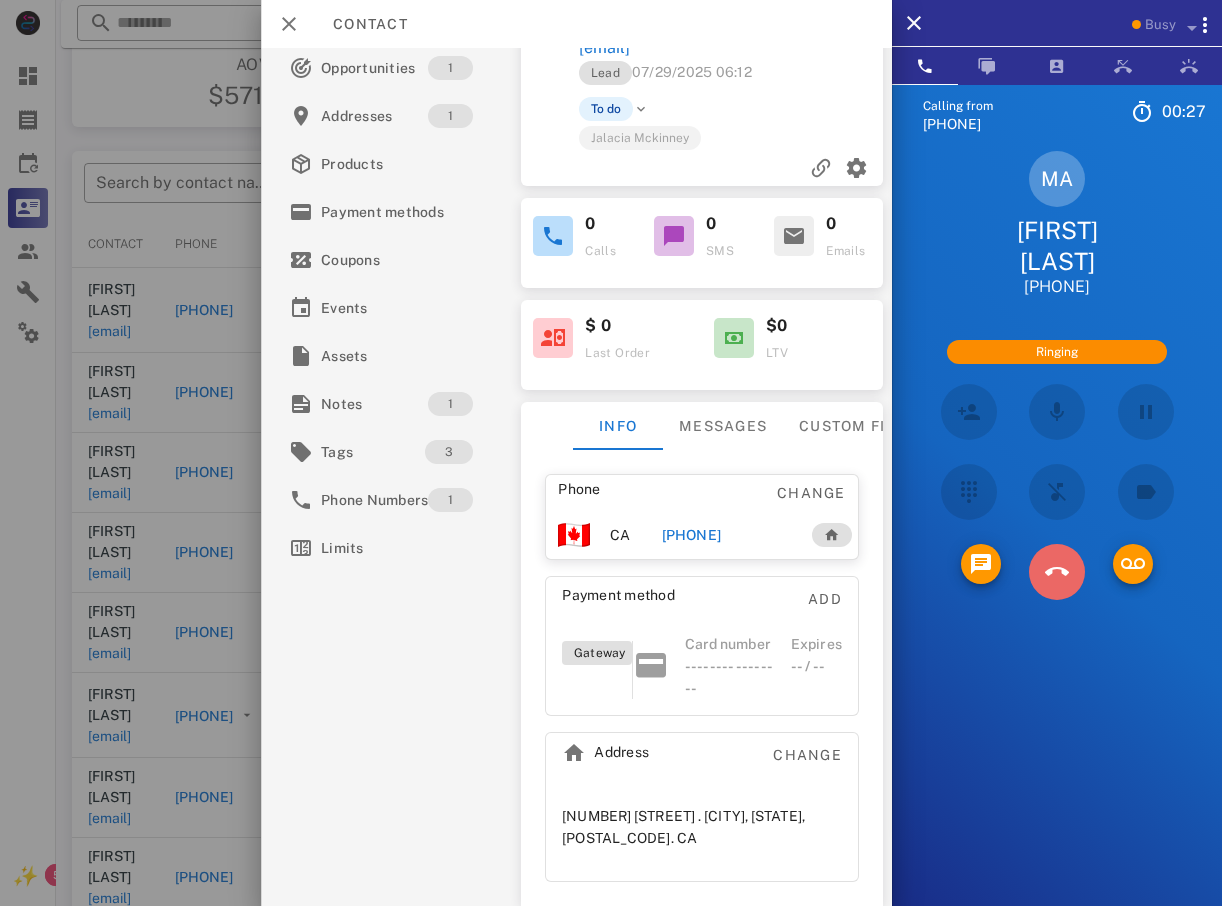 click at bounding box center (1057, 572) 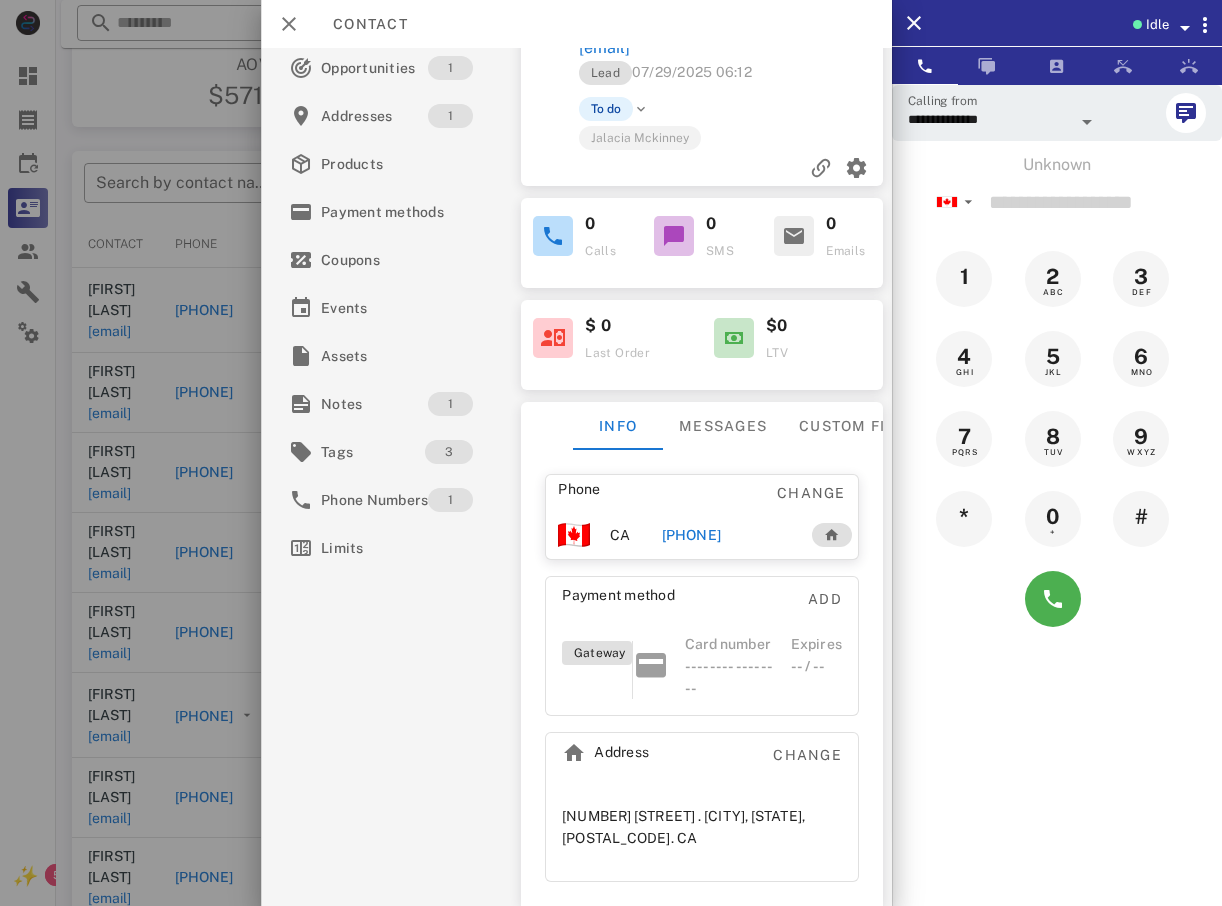 click at bounding box center [611, 453] 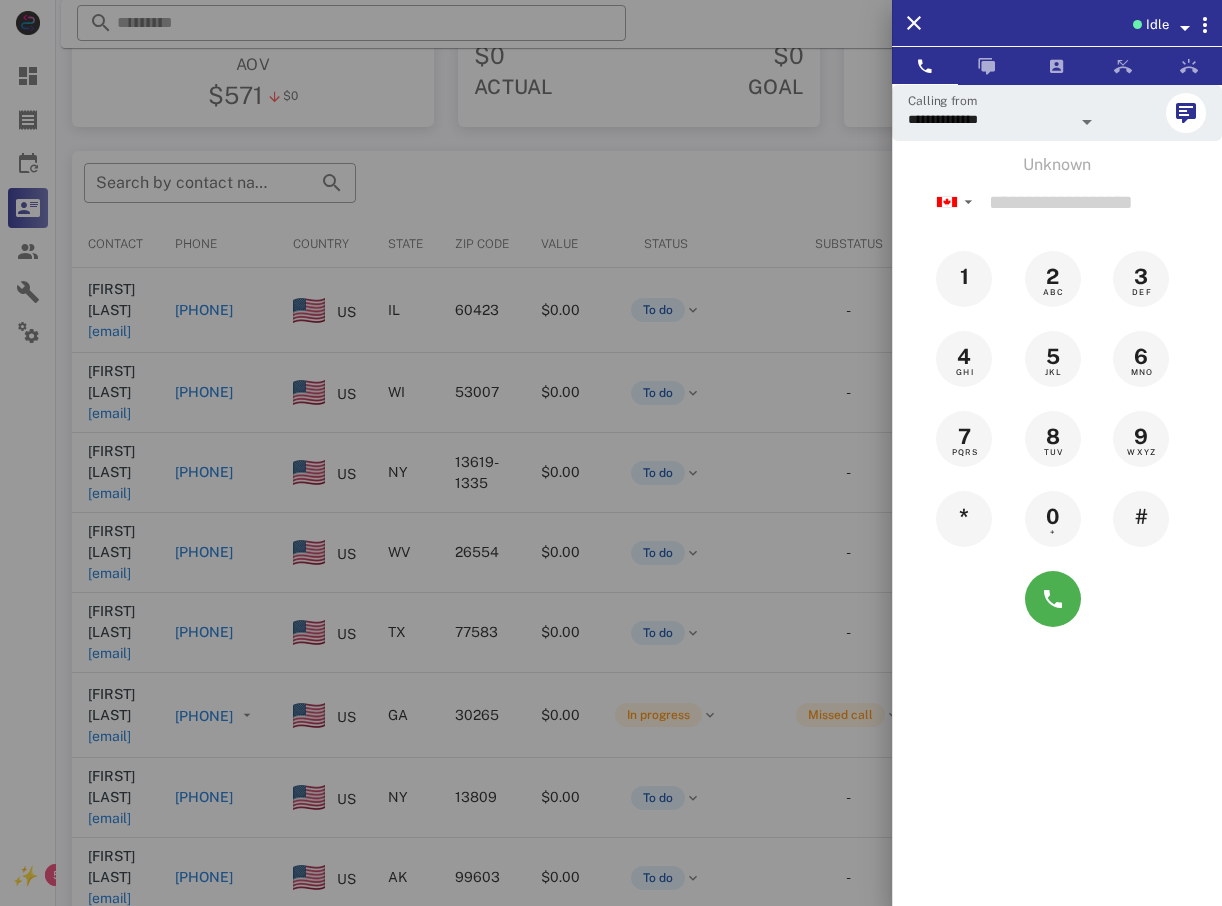 click at bounding box center (611, 453) 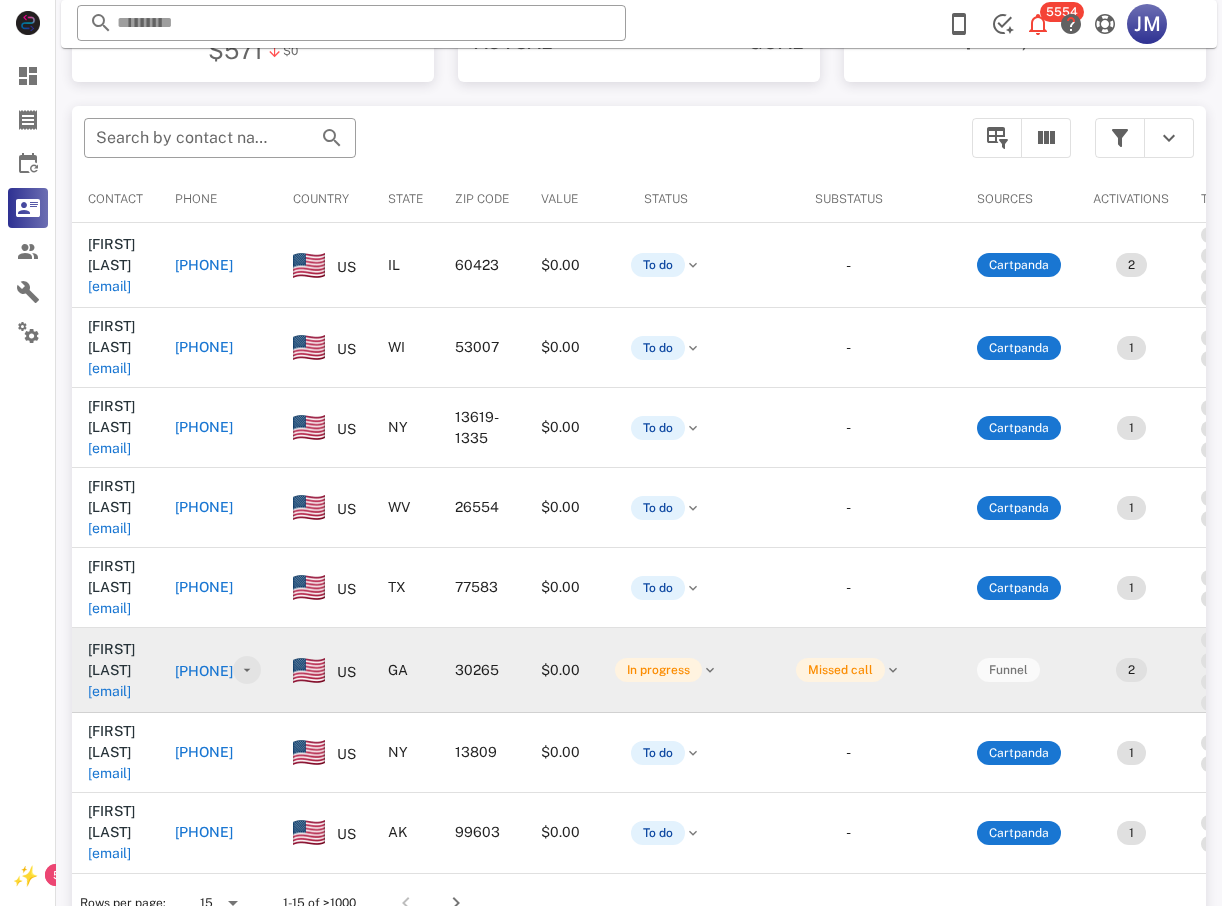 scroll, scrollTop: 380, scrollLeft: 0, axis: vertical 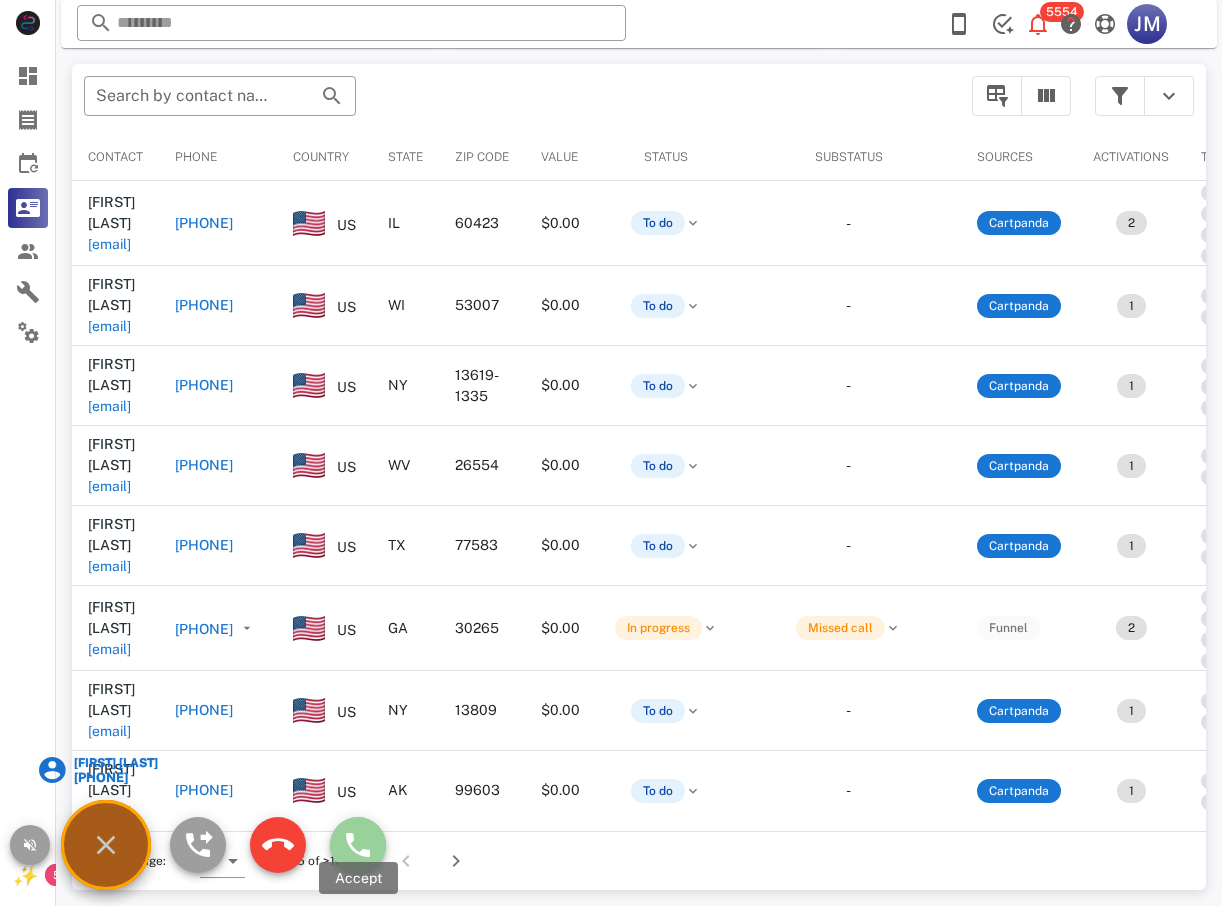 click at bounding box center [358, 845] 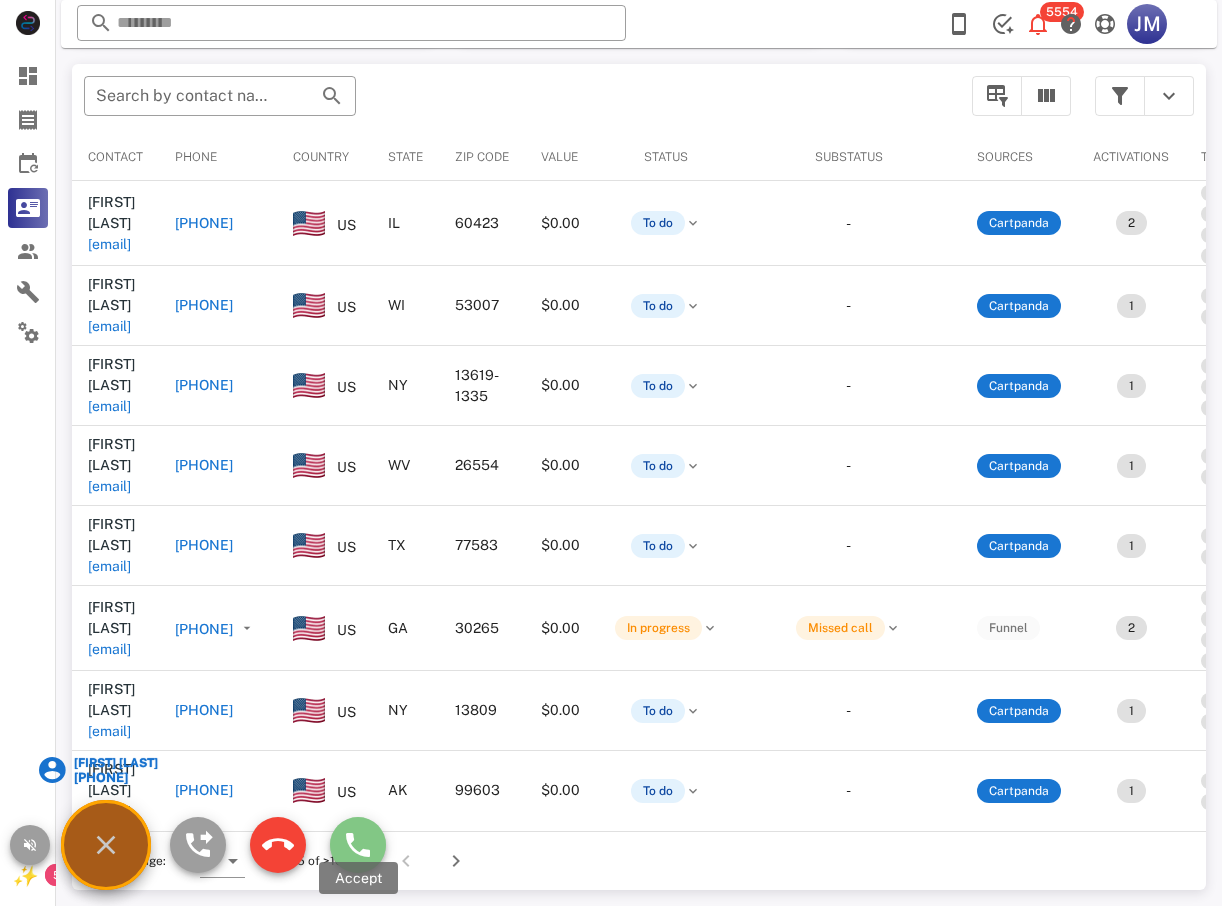 type on "**********" 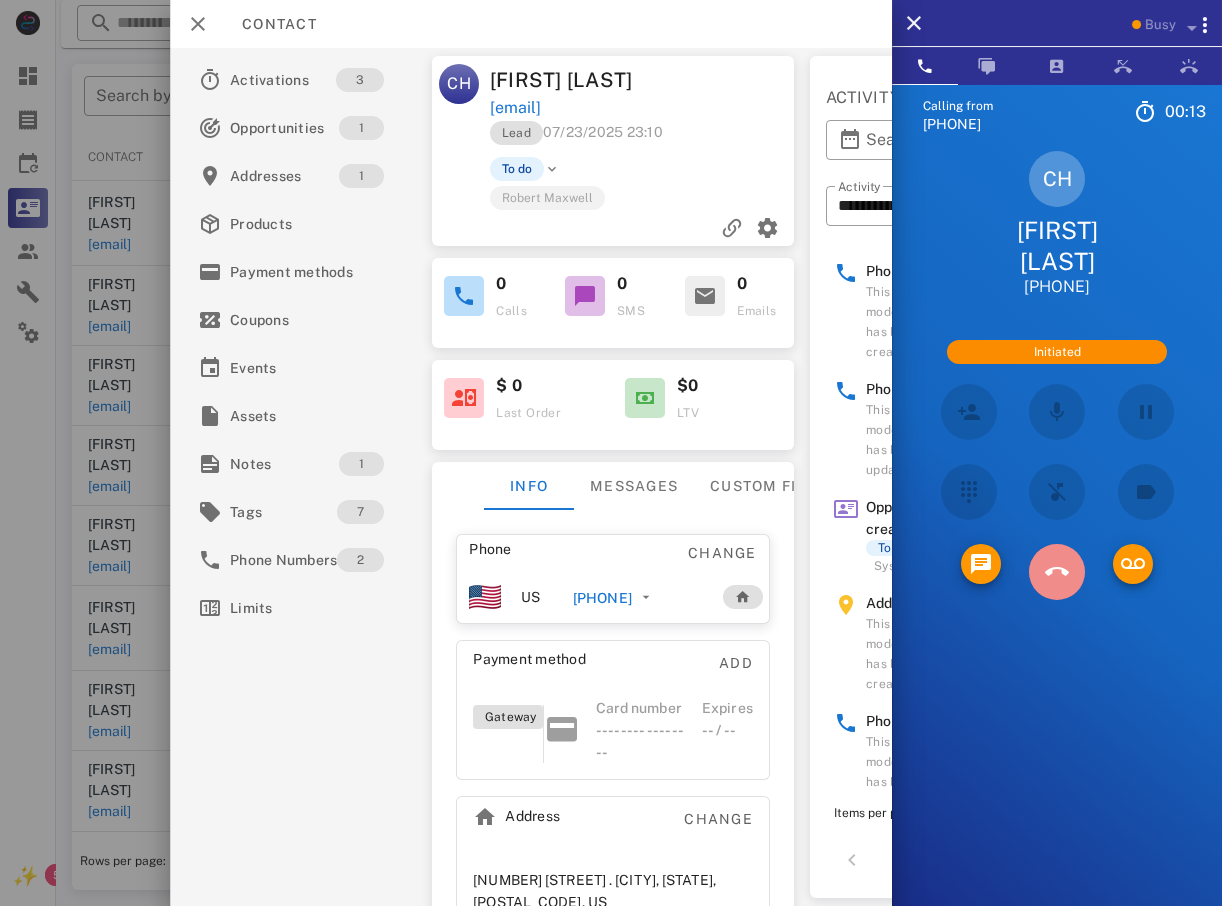 click at bounding box center [1057, 572] 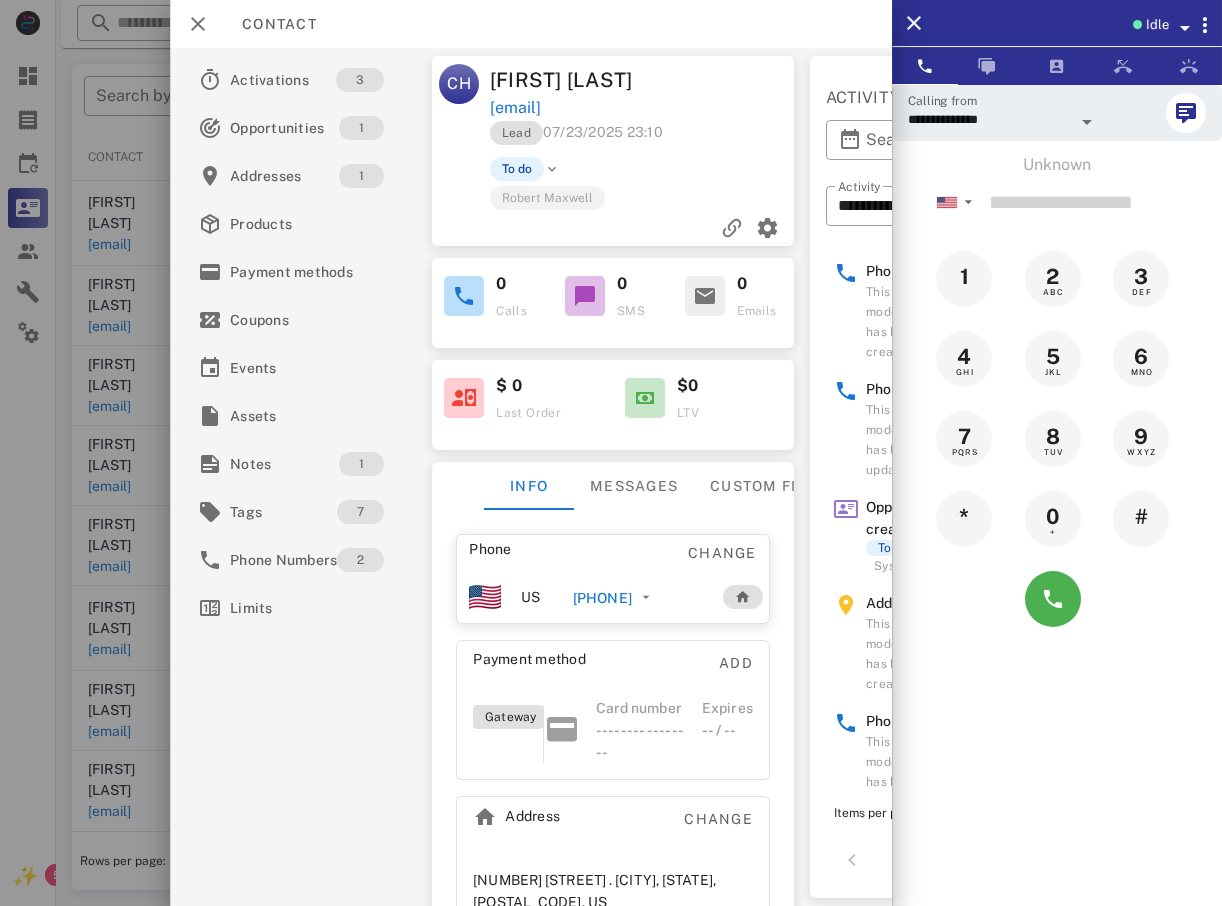click at bounding box center (611, 453) 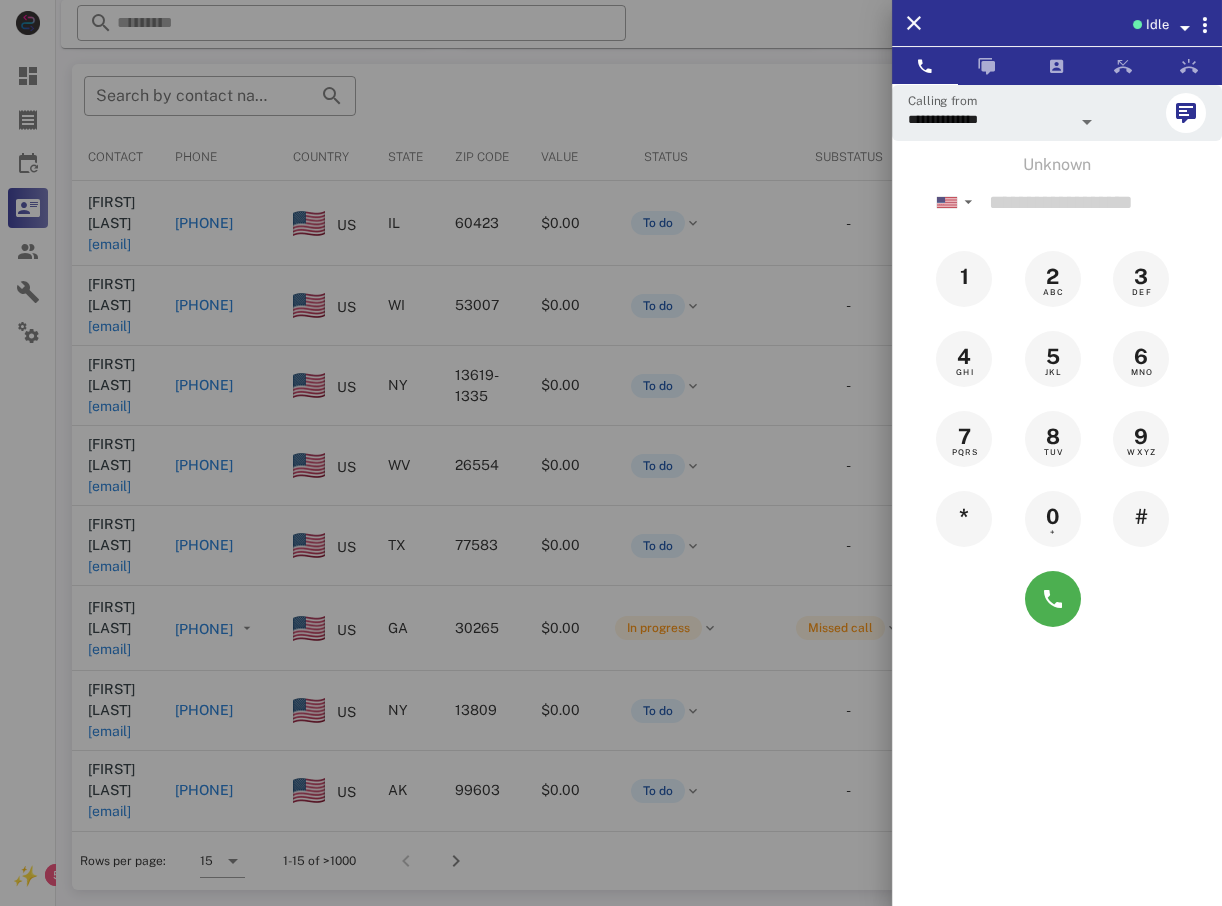 click at bounding box center (611, 453) 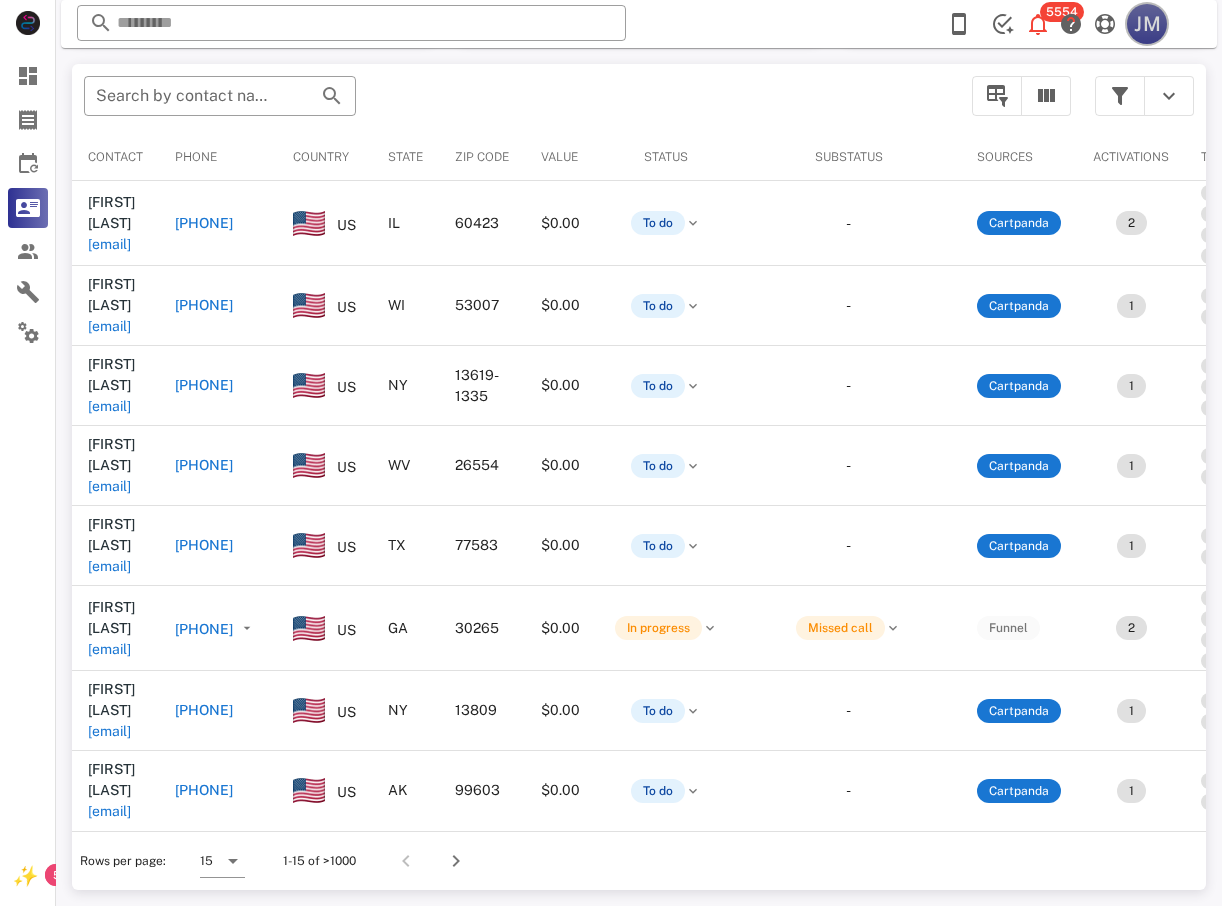 click on "JM" at bounding box center [1147, 24] 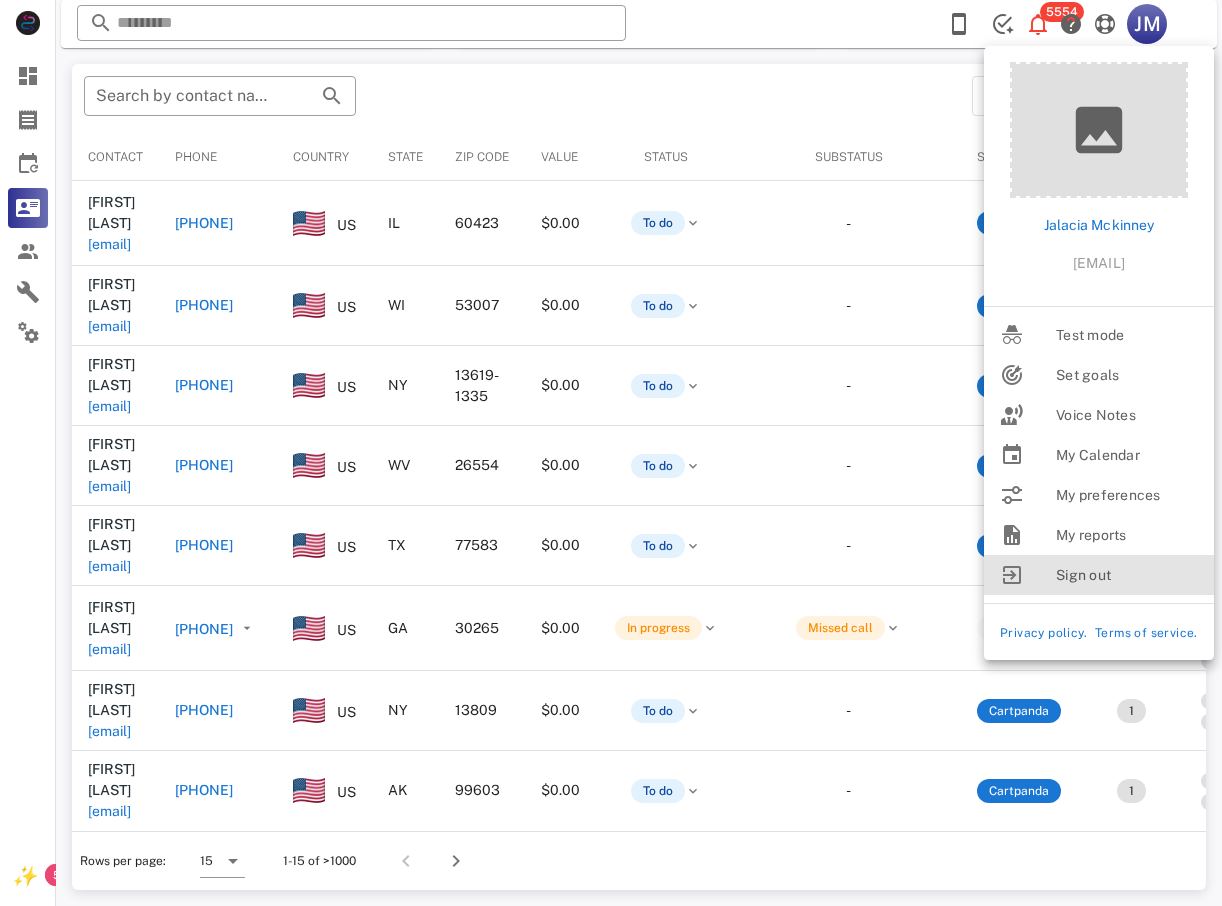 click on "Sign out" at bounding box center [1127, 575] 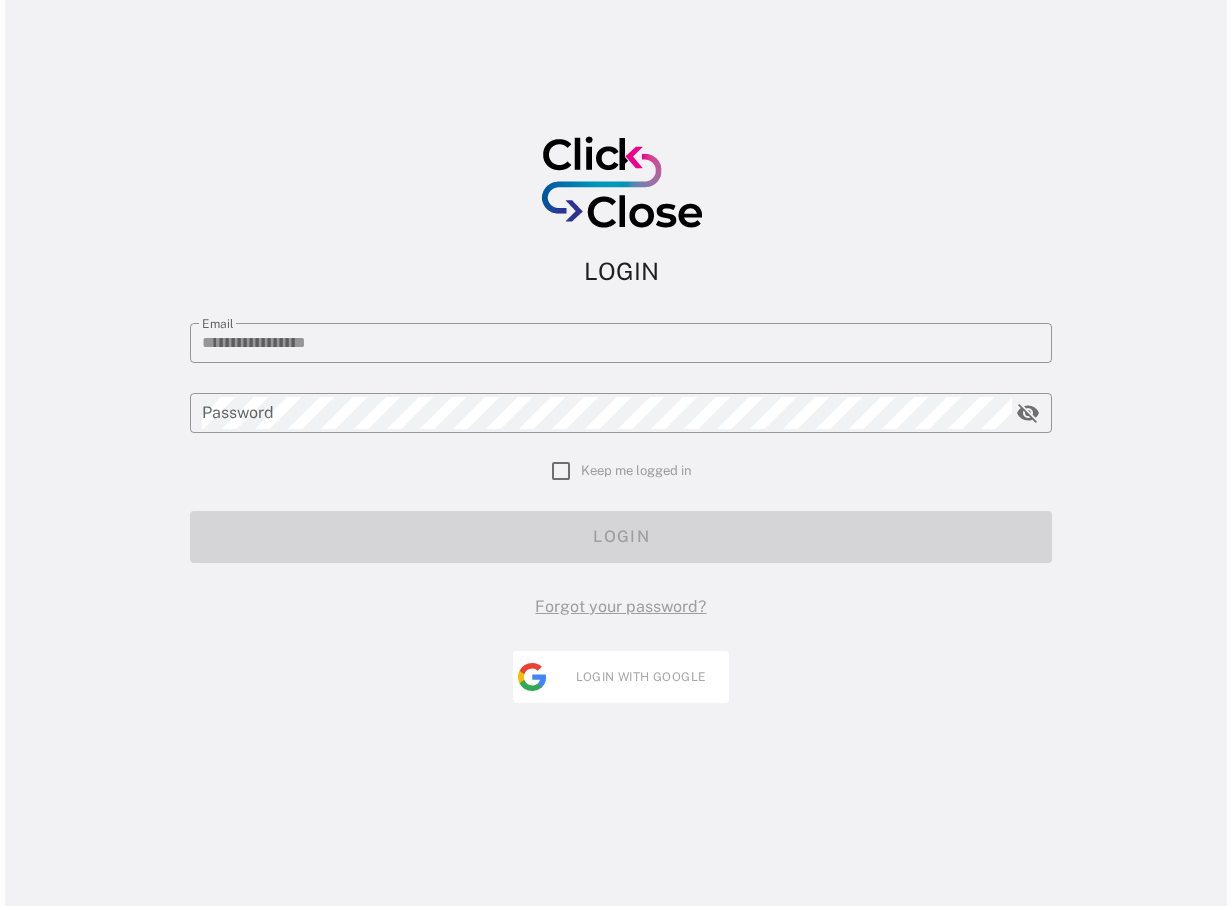 scroll, scrollTop: 0, scrollLeft: 0, axis: both 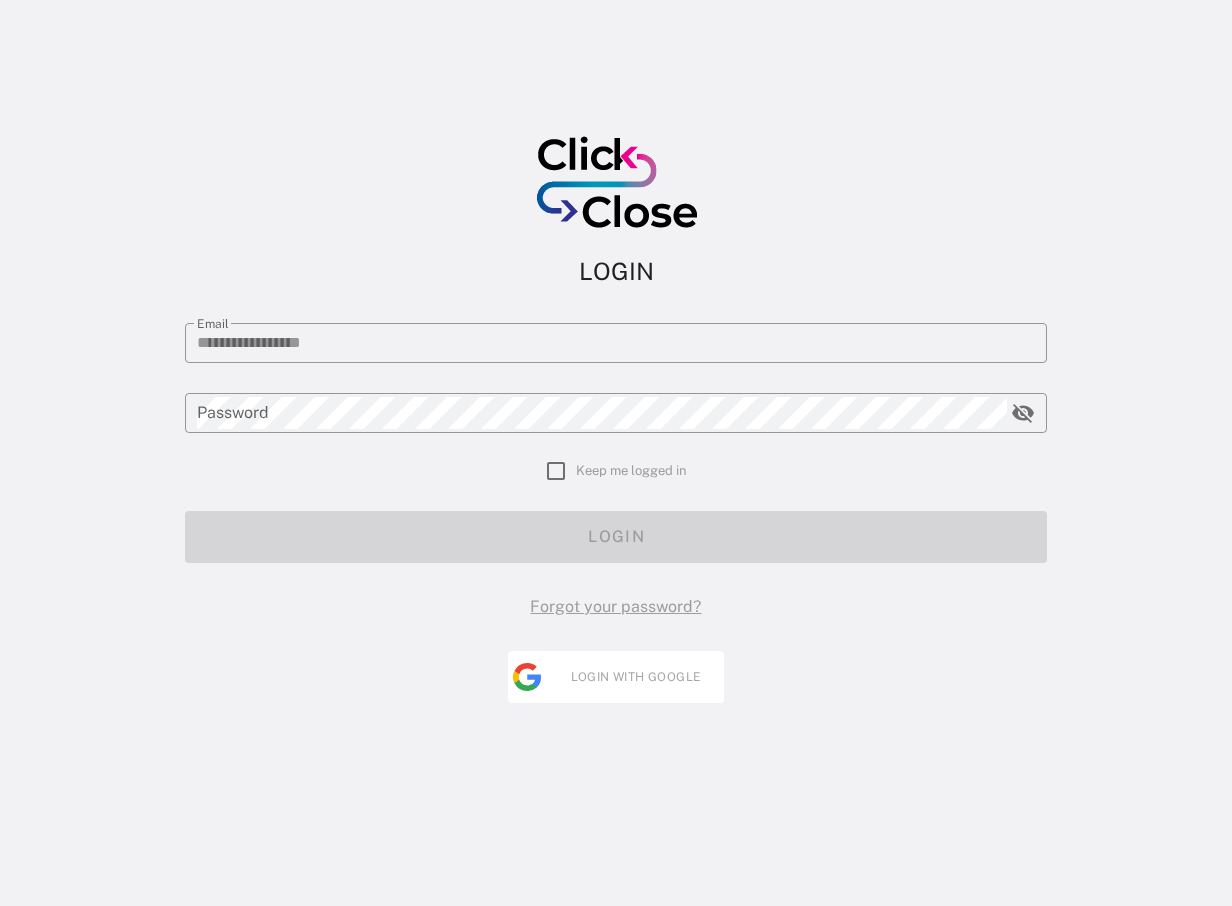 type on "**********" 